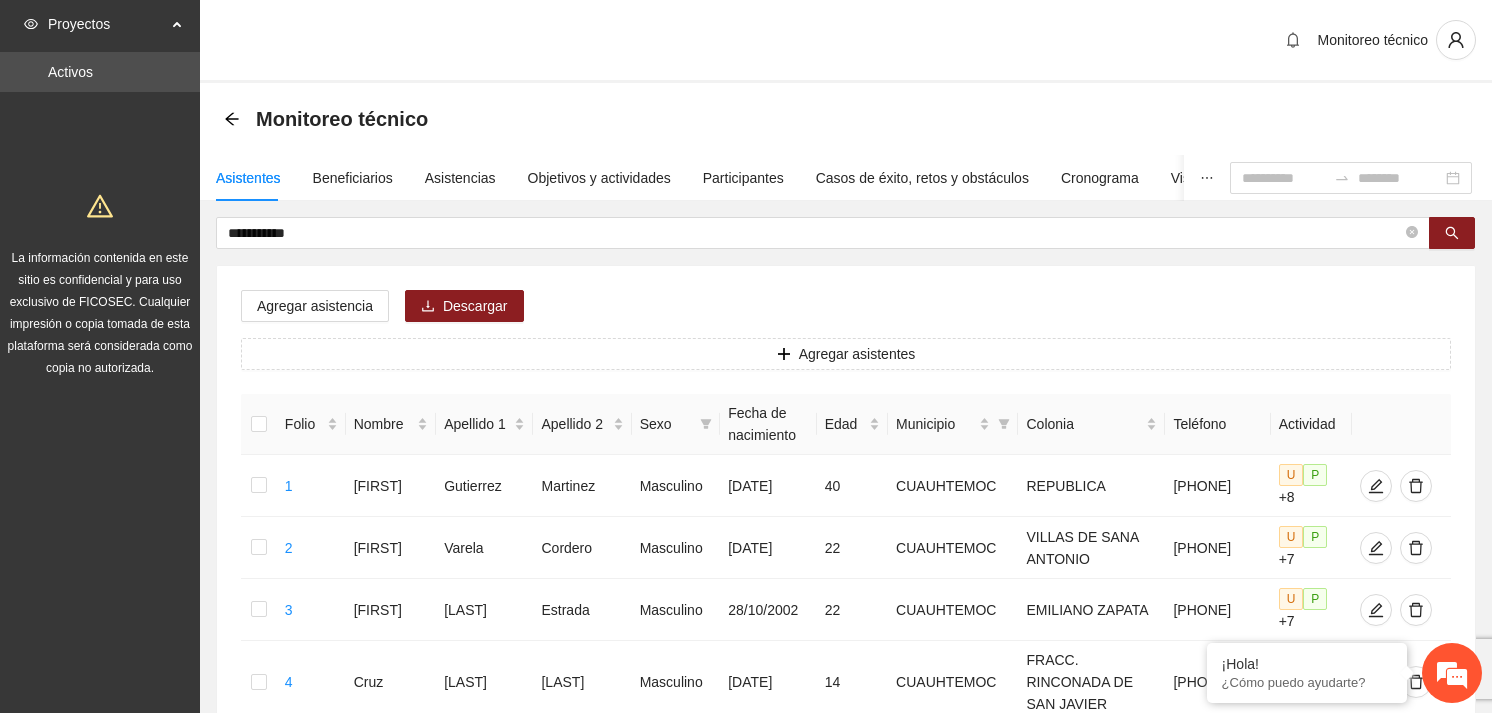 scroll, scrollTop: 0, scrollLeft: 0, axis: both 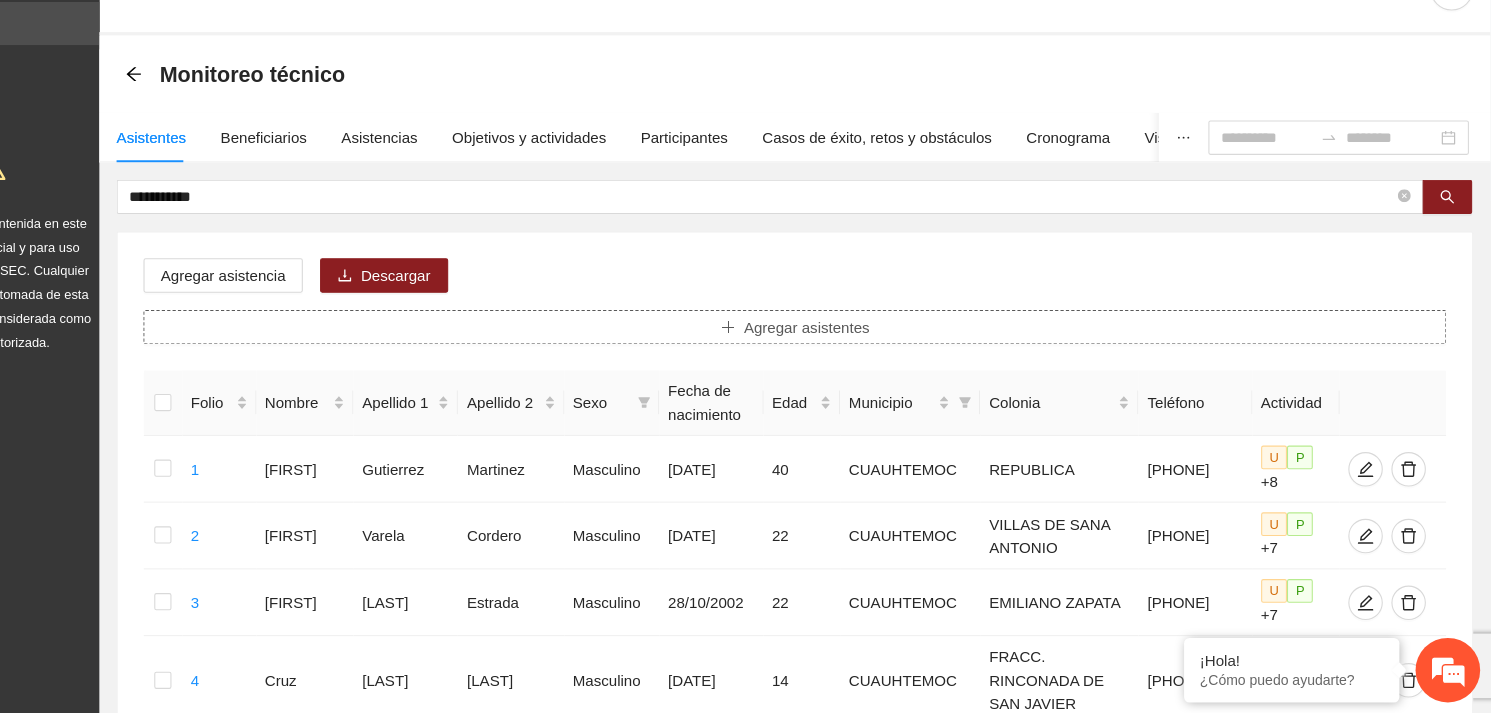 click on "Agregar asistentes" at bounding box center [857, 354] 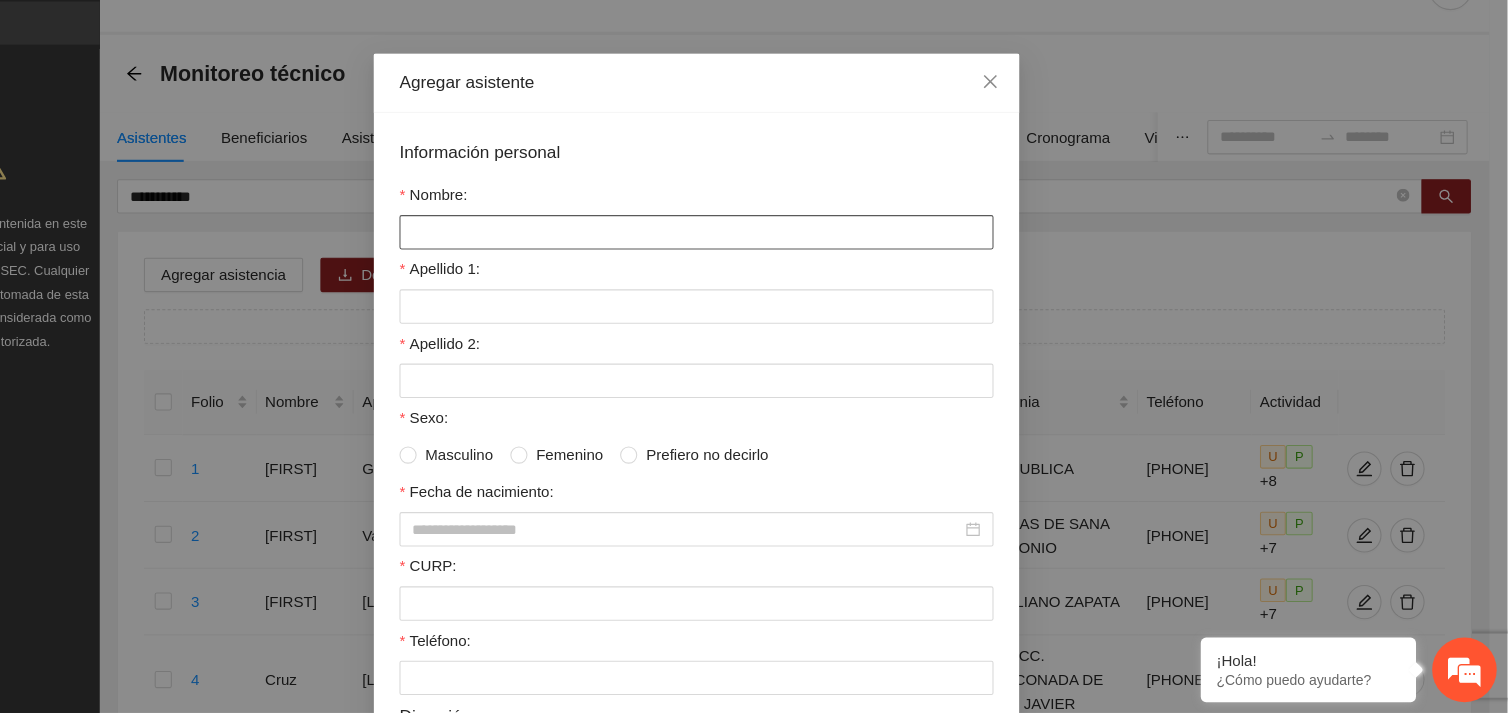 click on "Nombre:" at bounding box center (754, 266) 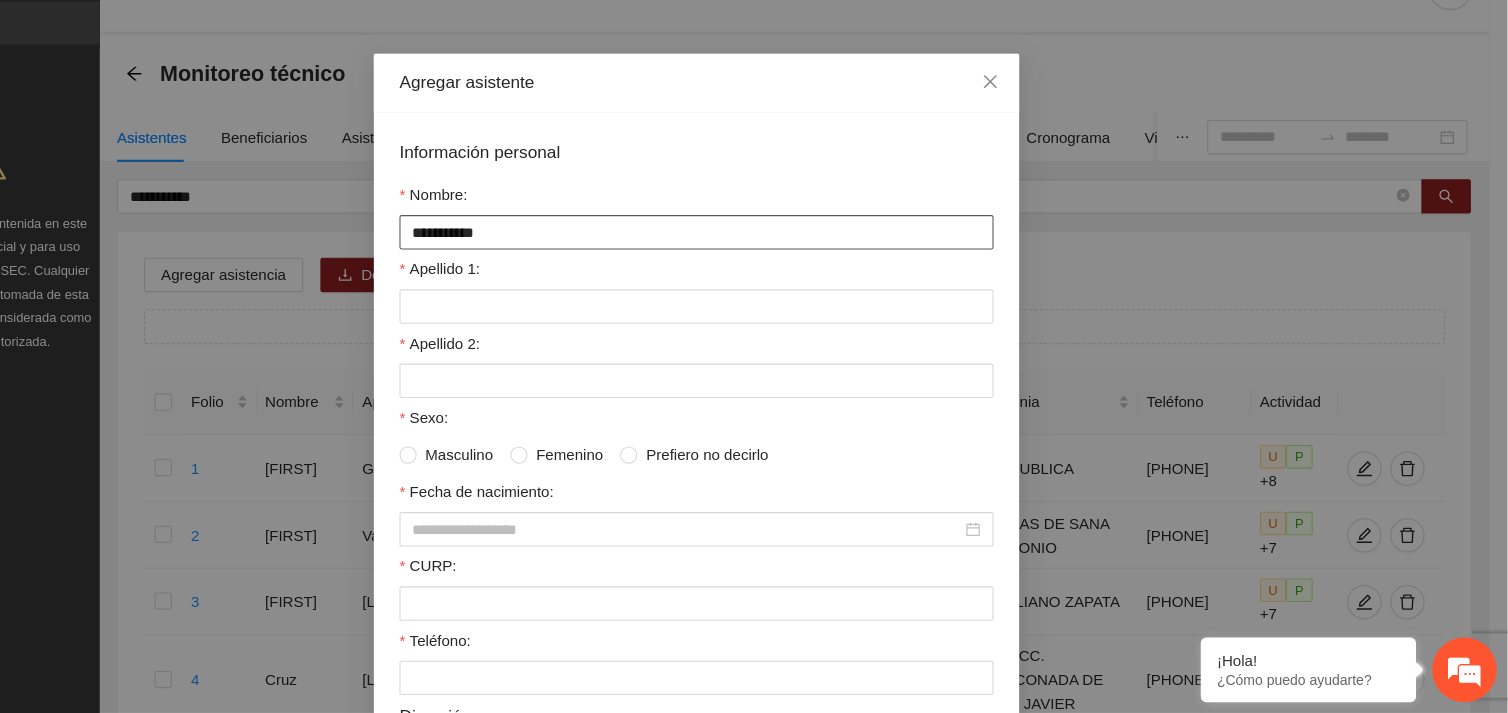 type on "**********" 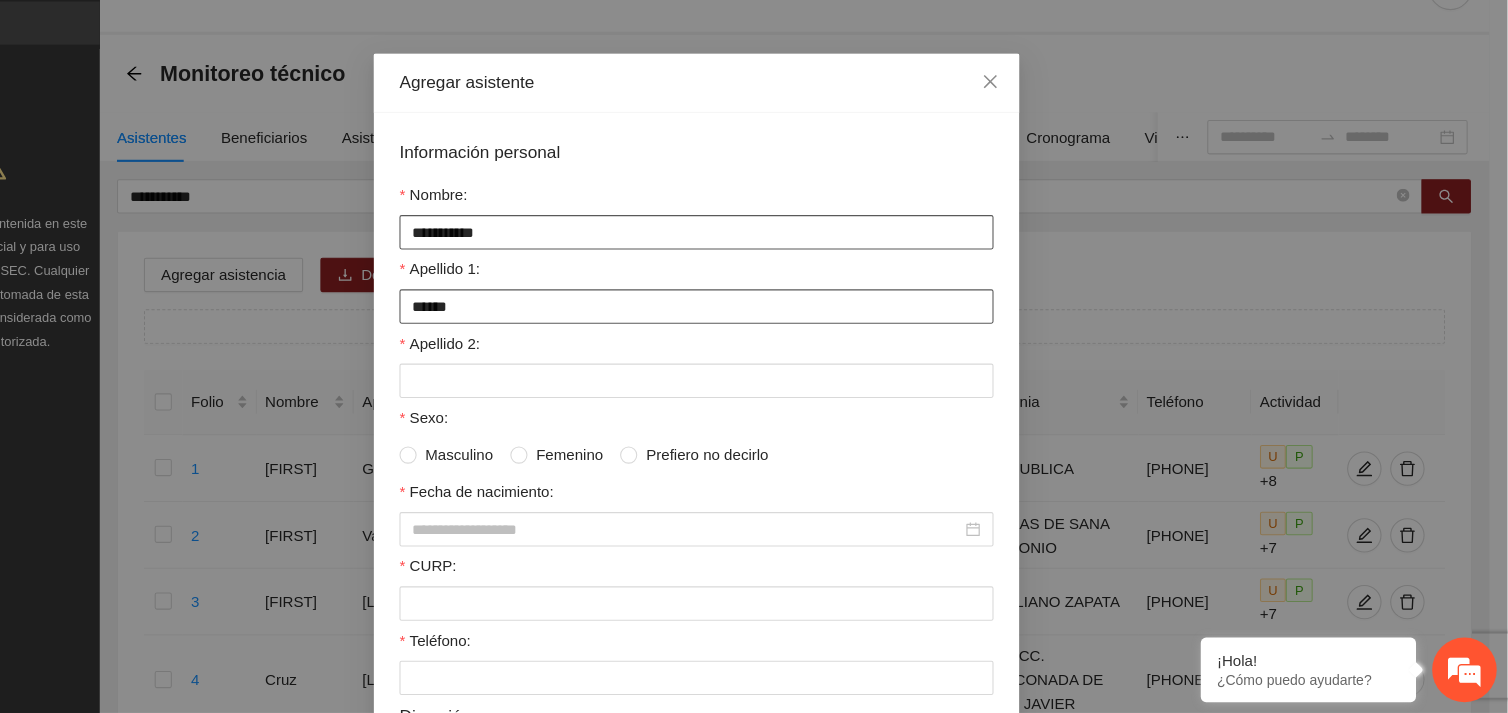 type on "******" 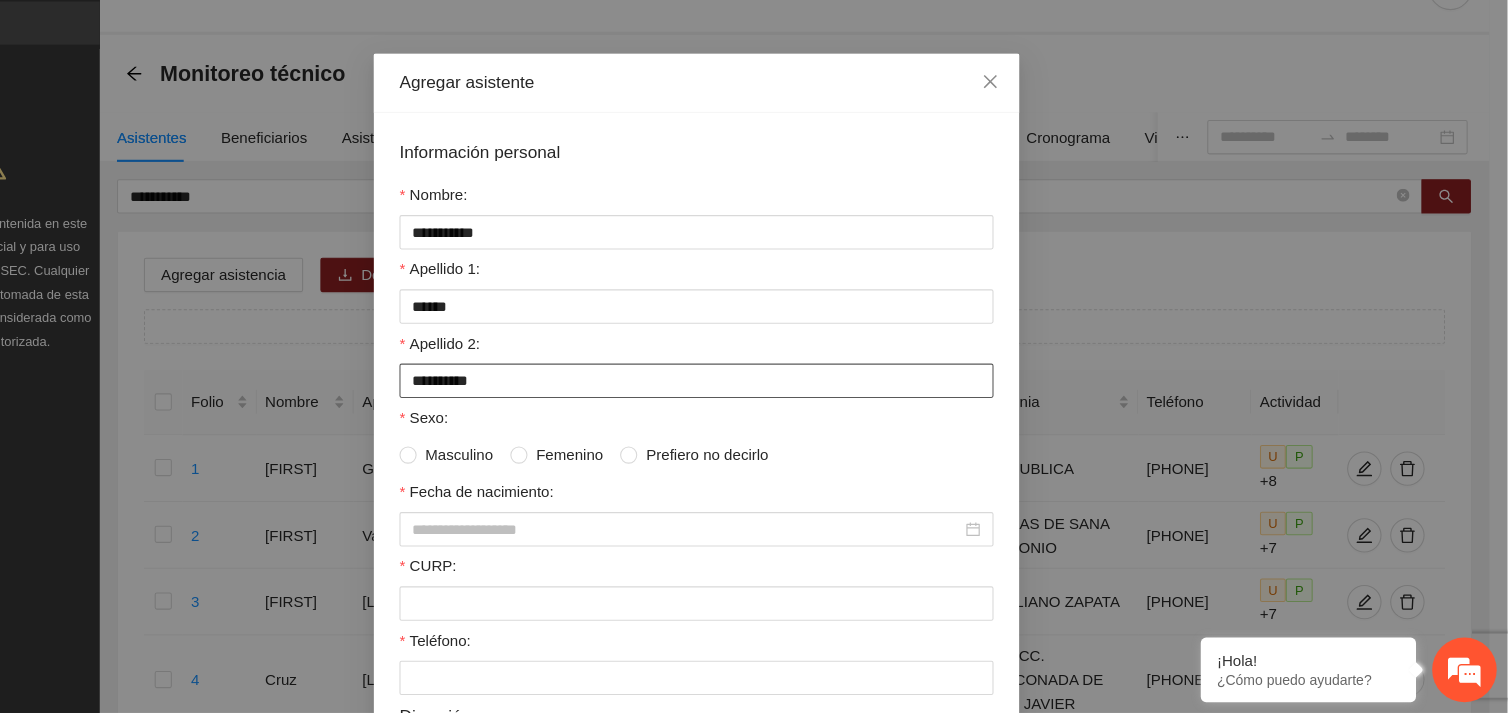 type on "**********" 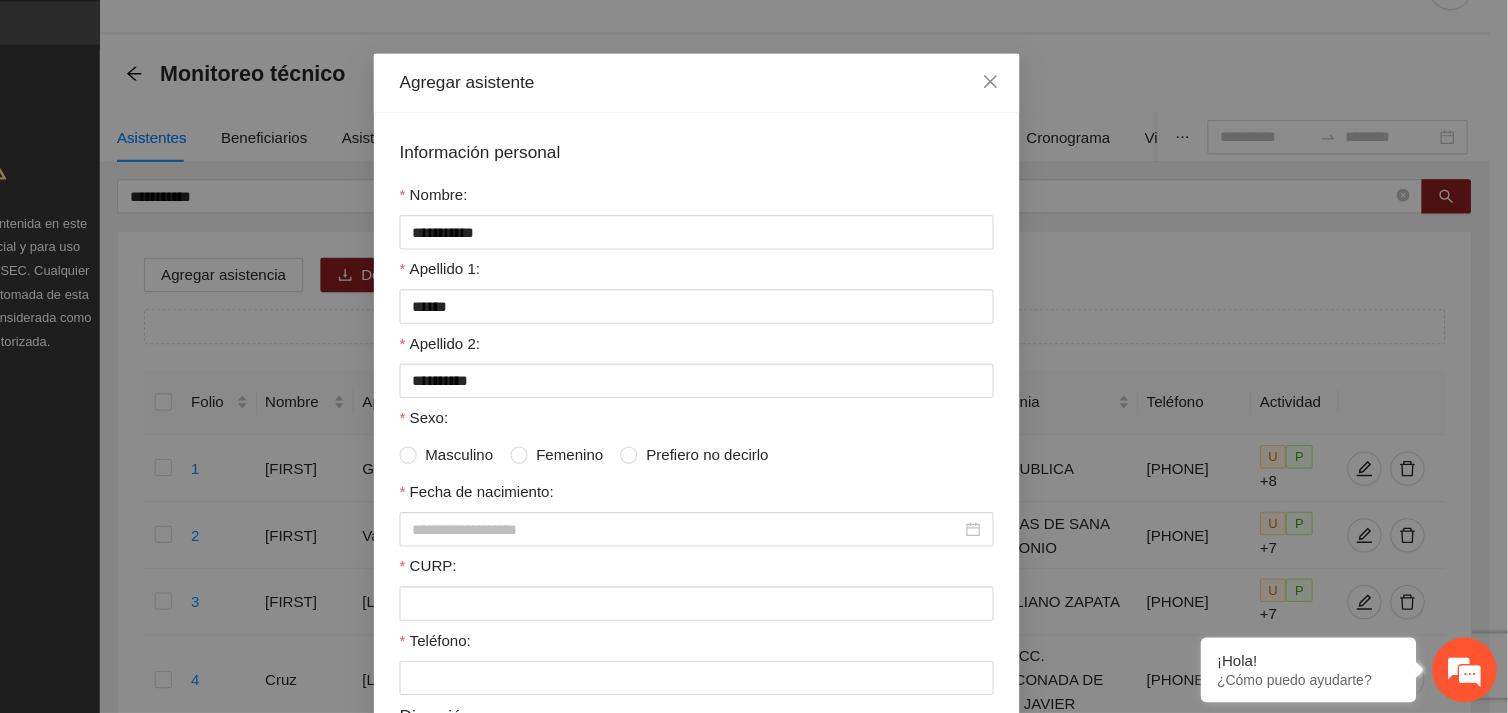 click on "Masculino" at bounding box center [533, 473] 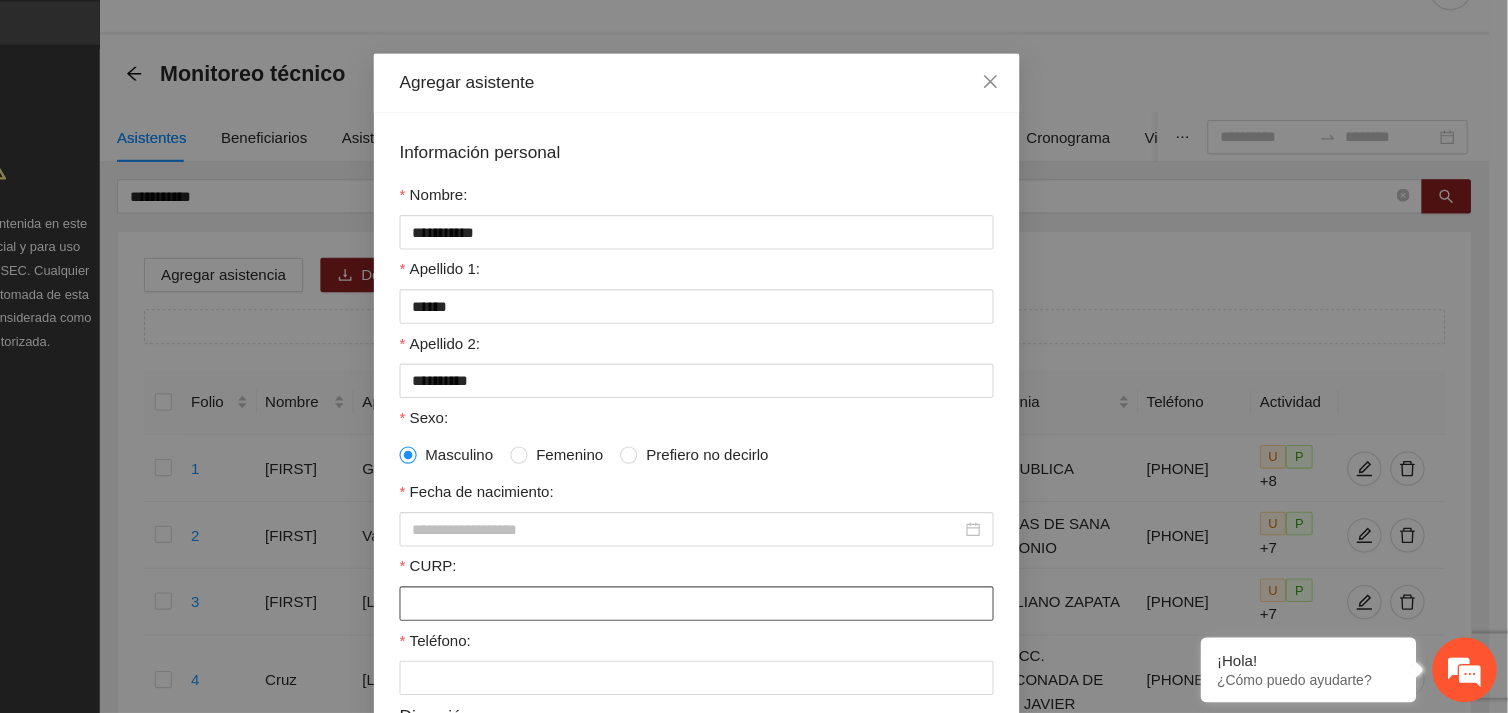 click on "CURP:" at bounding box center (754, 611) 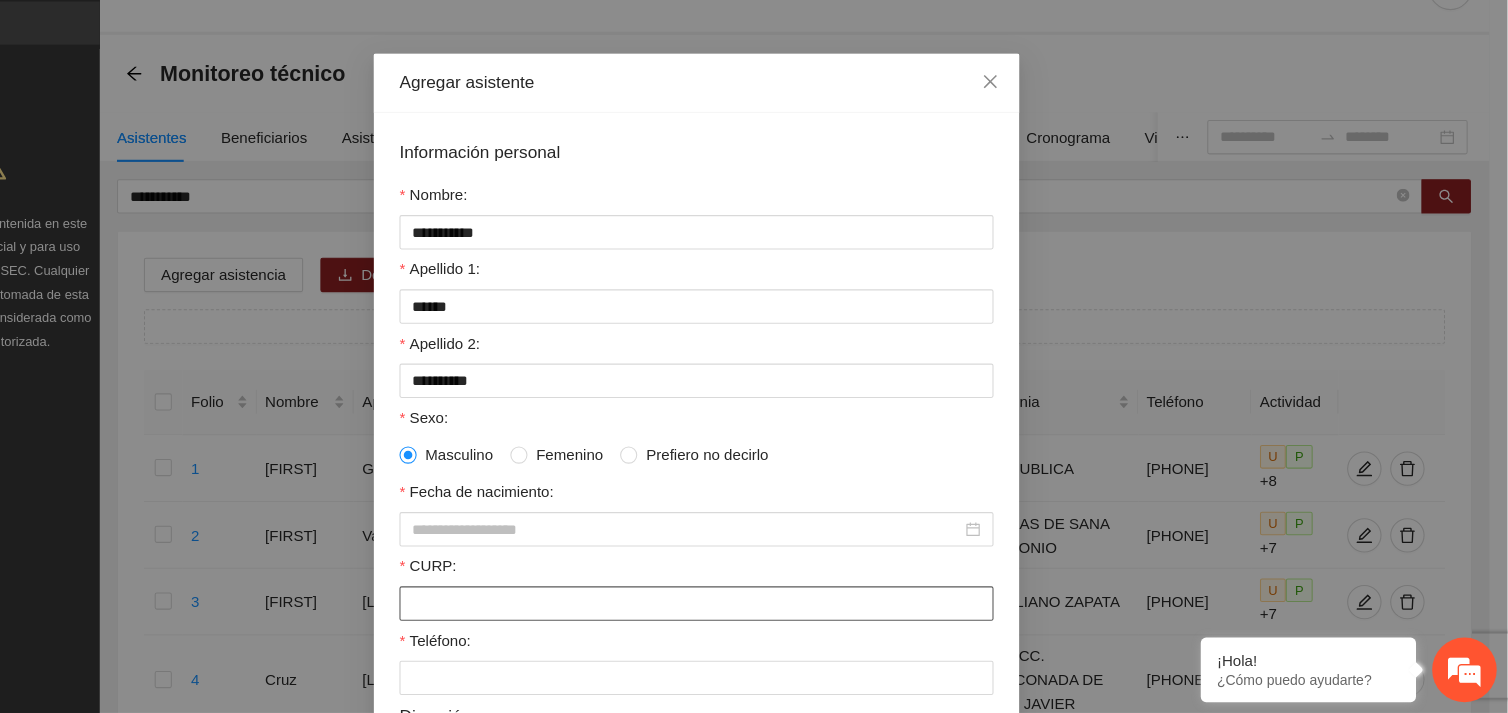 paste on "**********" 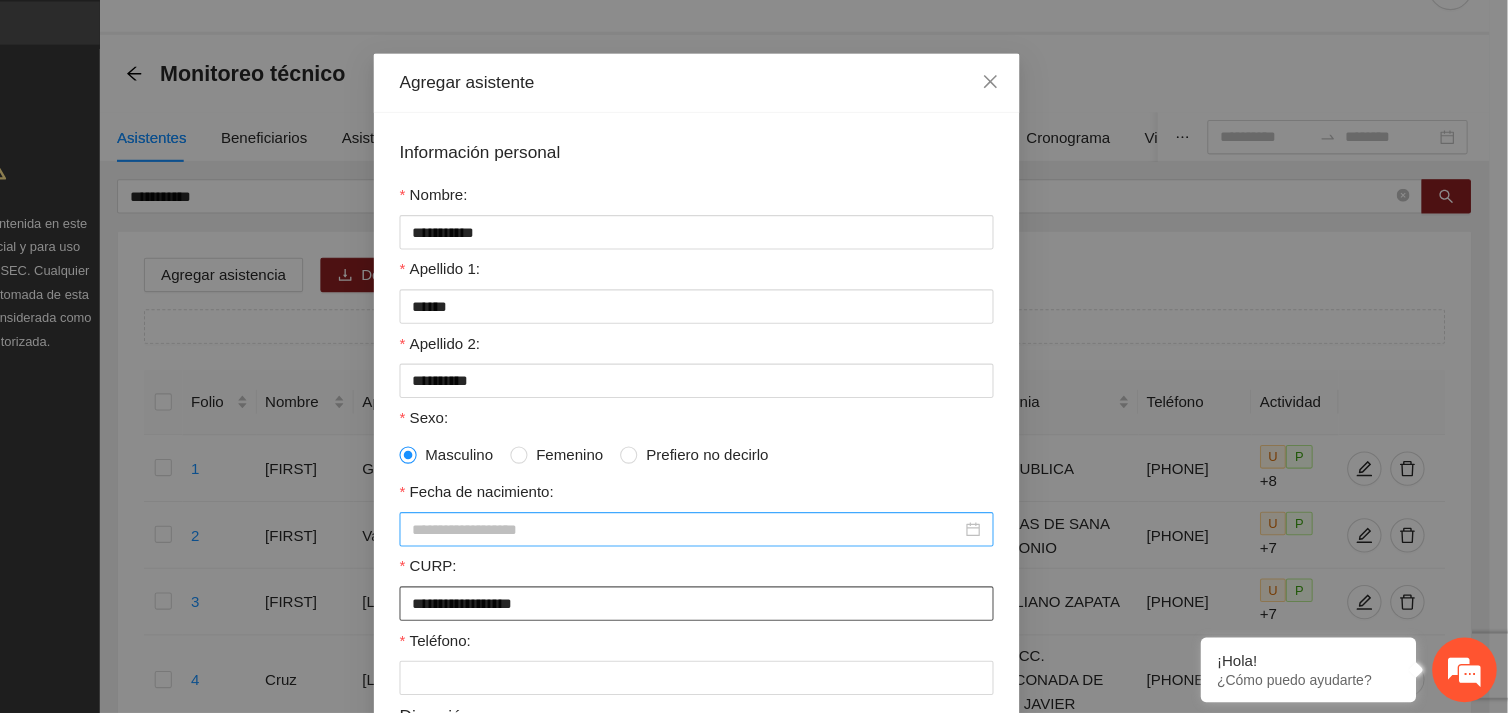 type on "**********" 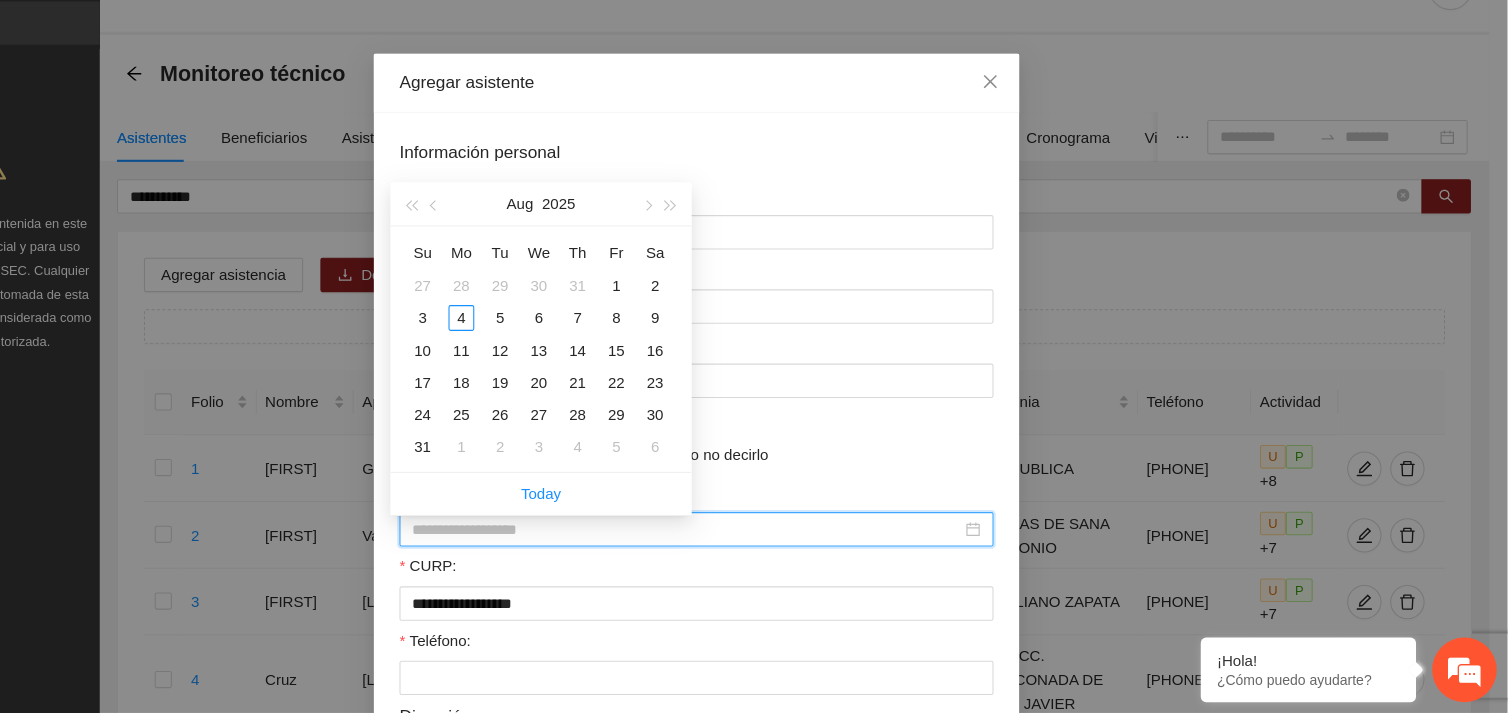click on "Fecha de nacimiento:" at bounding box center [745, 542] 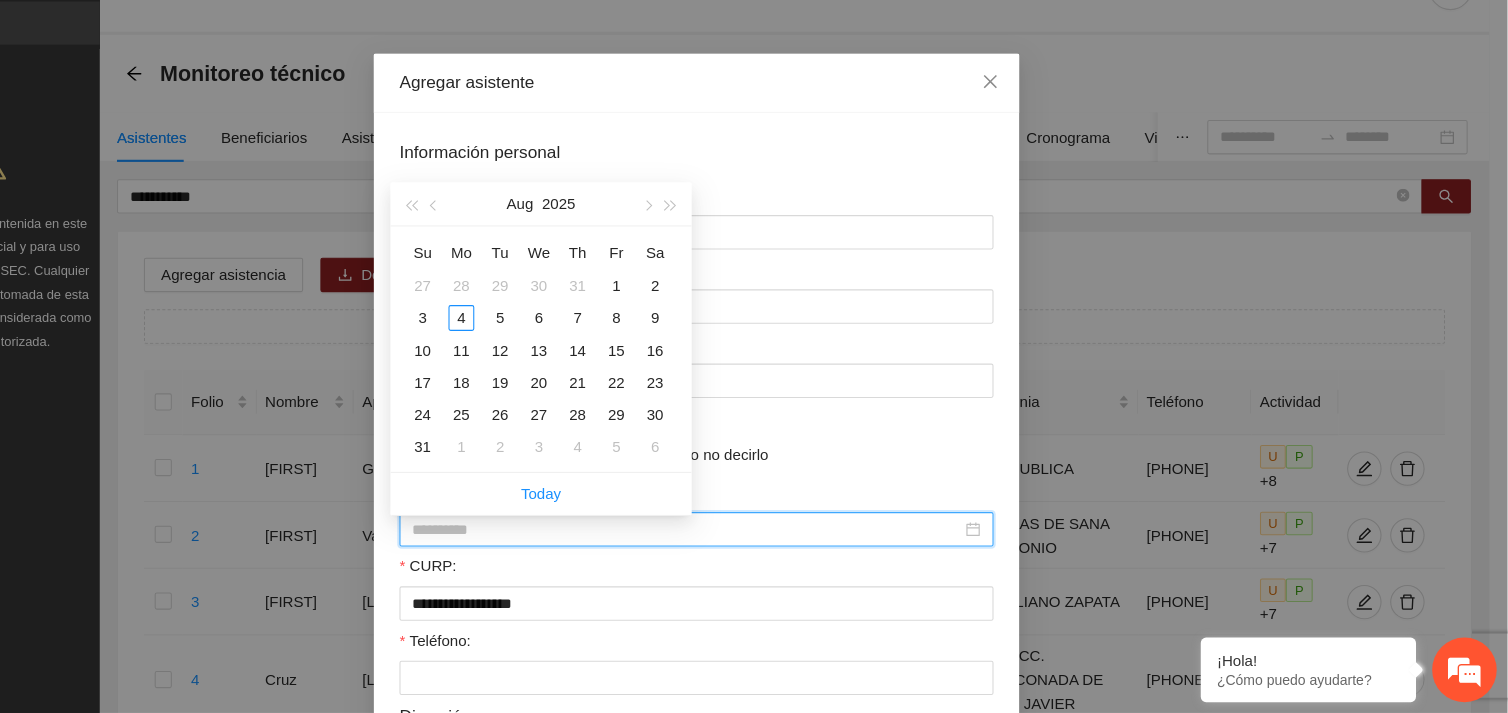 type on "**********" 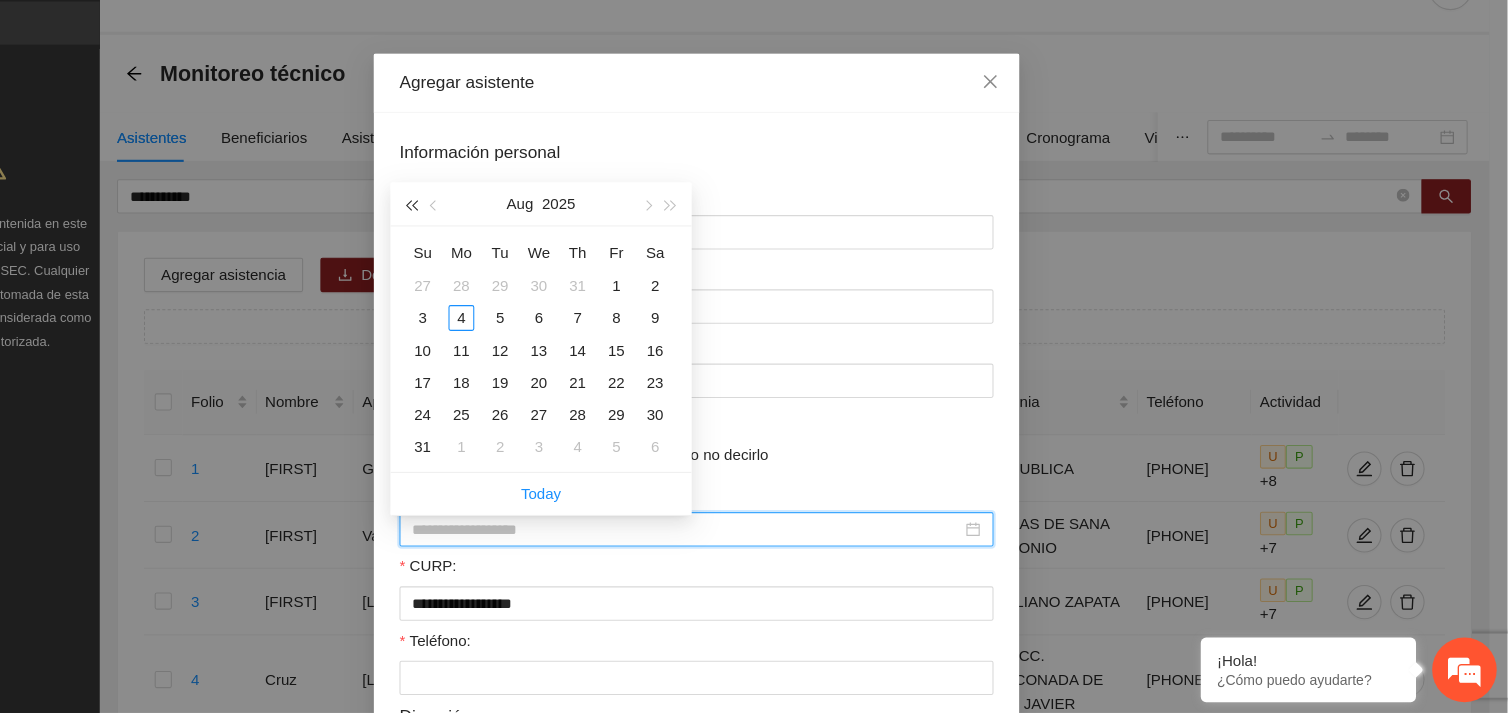 click at bounding box center (489, 240) 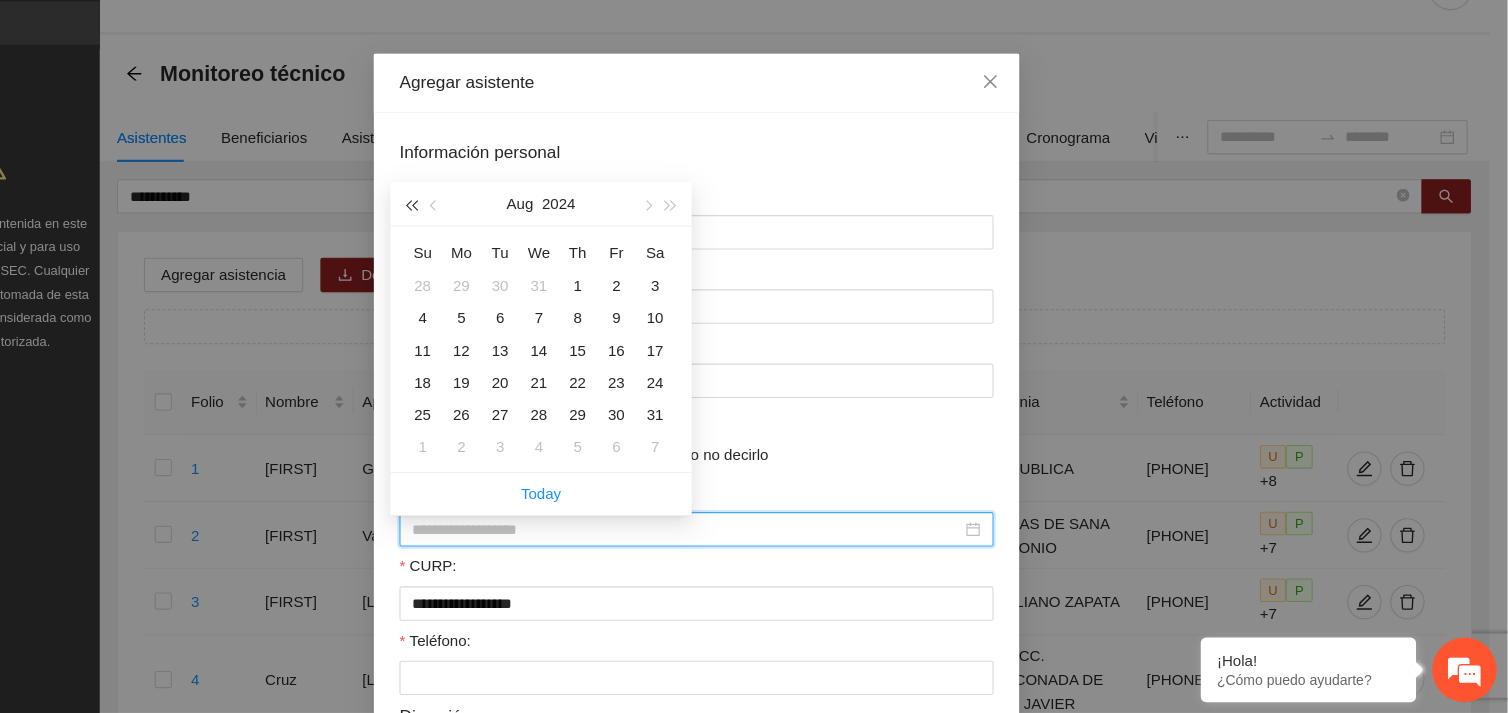 click at bounding box center (489, 240) 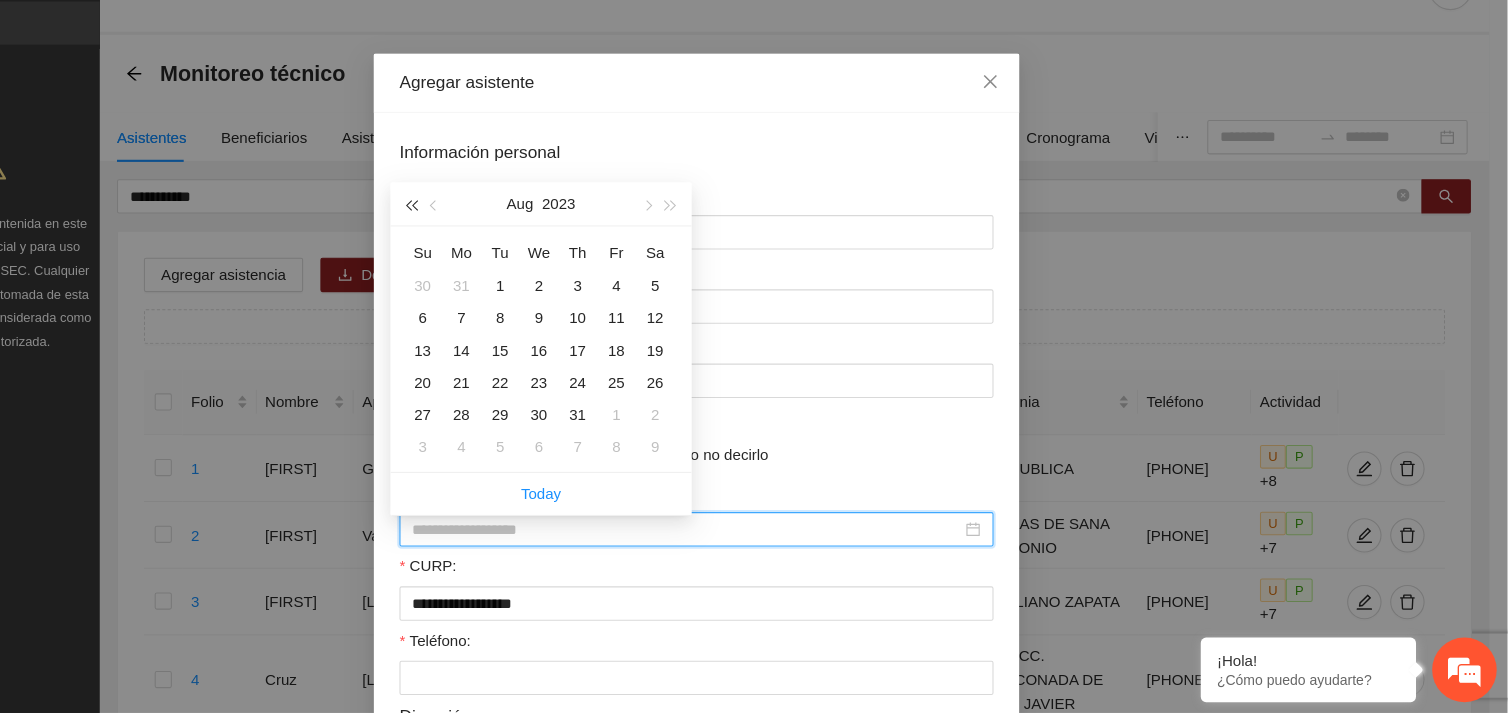click at bounding box center (489, 240) 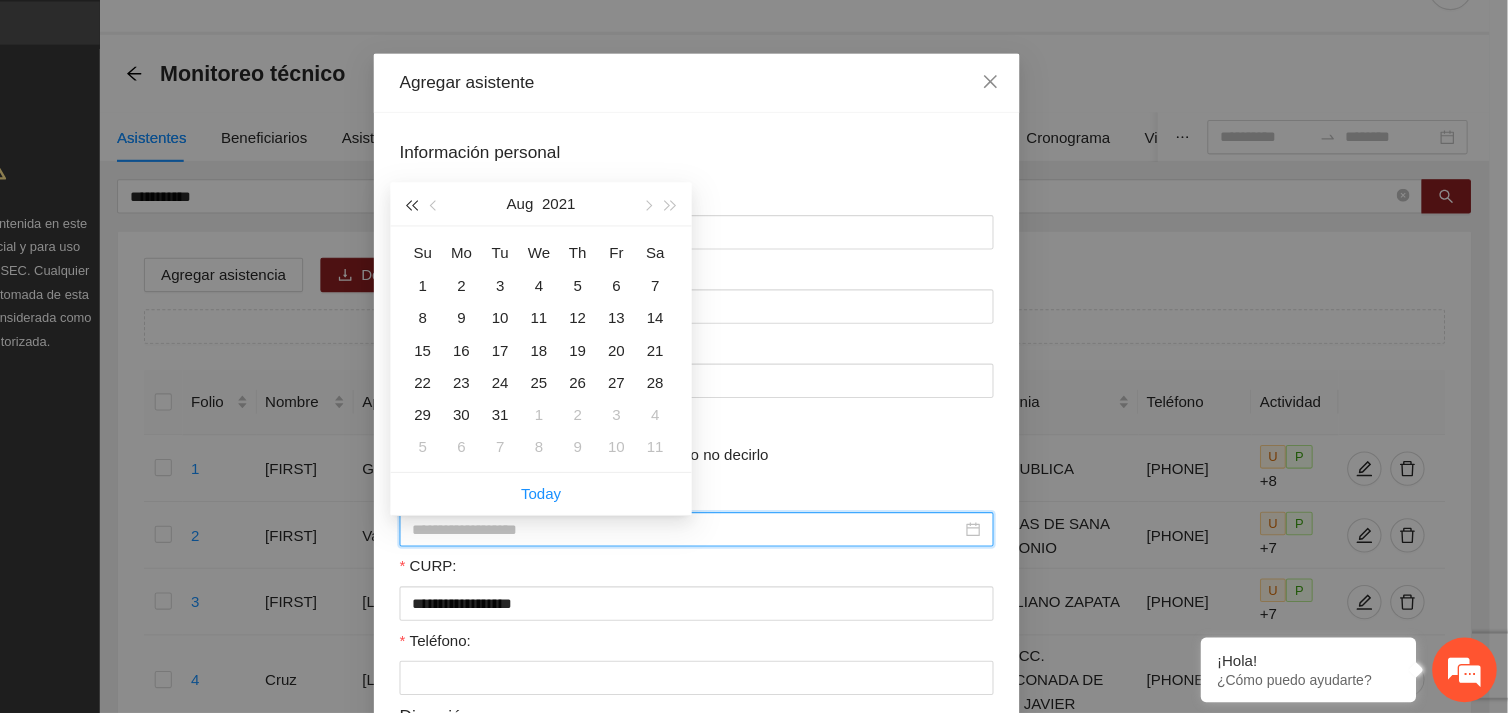 click at bounding box center [489, 240] 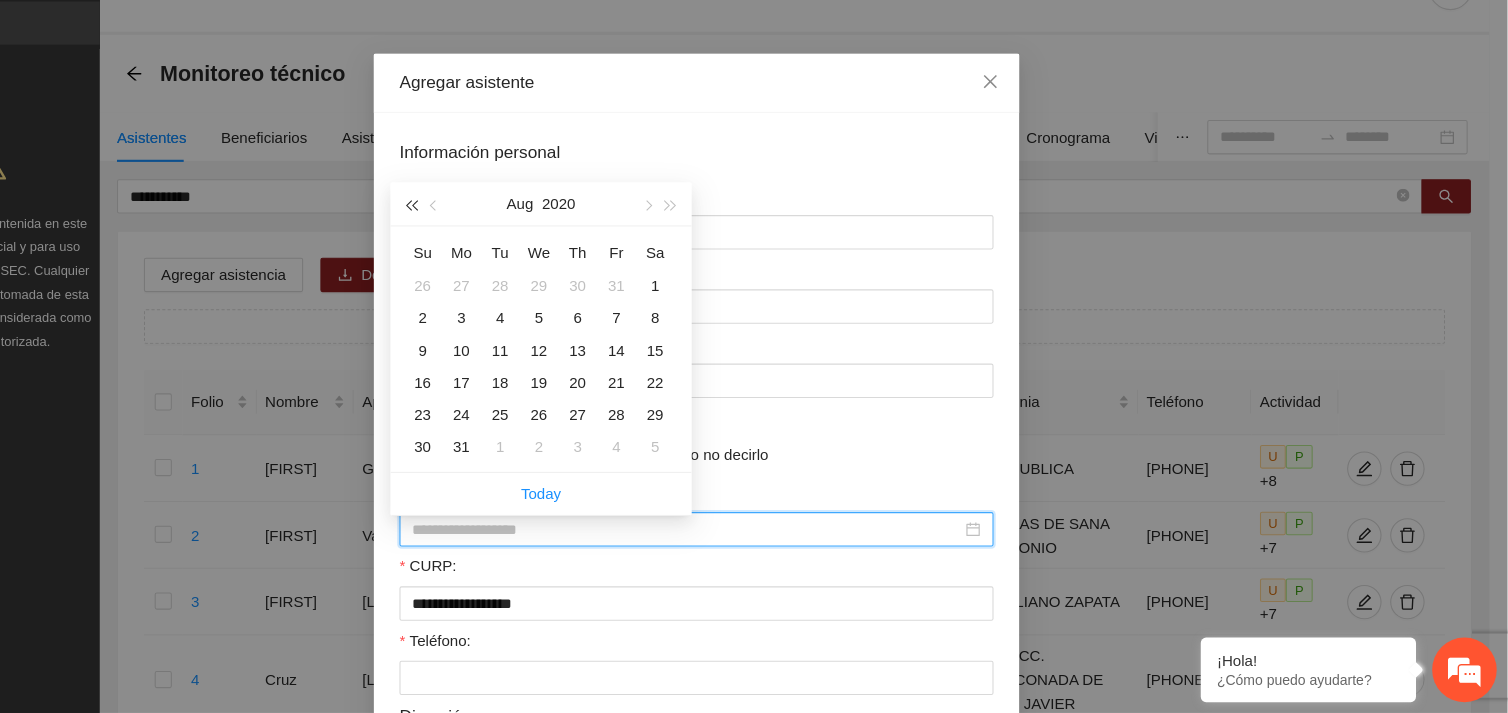 click at bounding box center [489, 240] 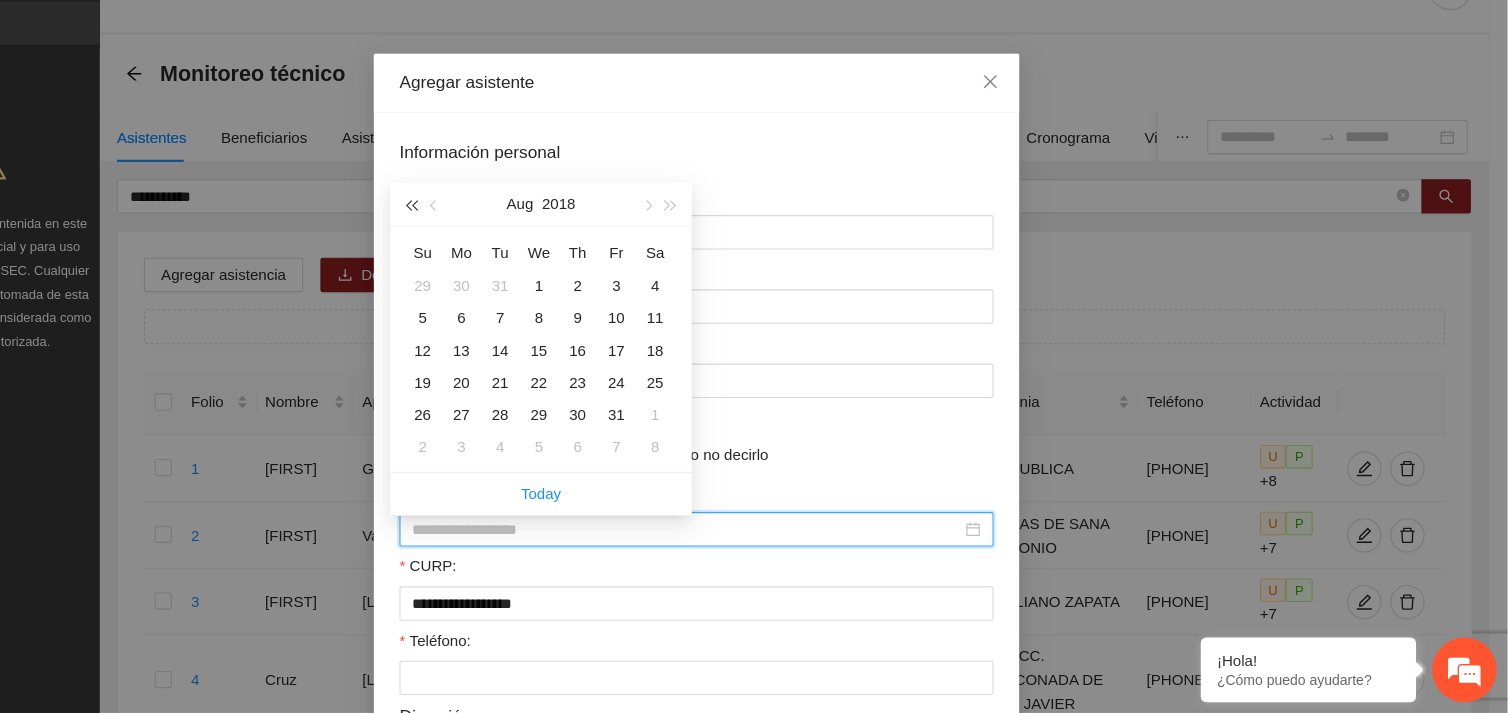 click at bounding box center [489, 240] 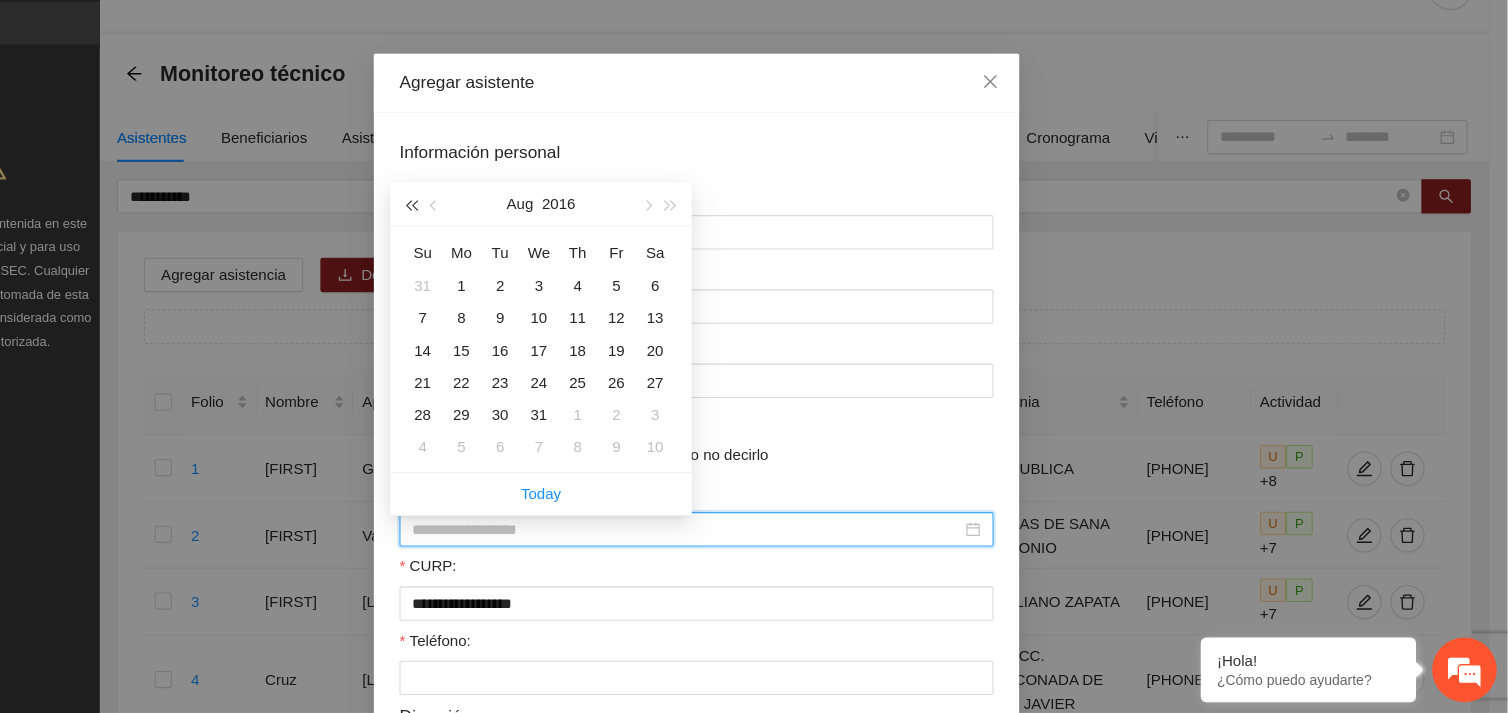 click at bounding box center [489, 240] 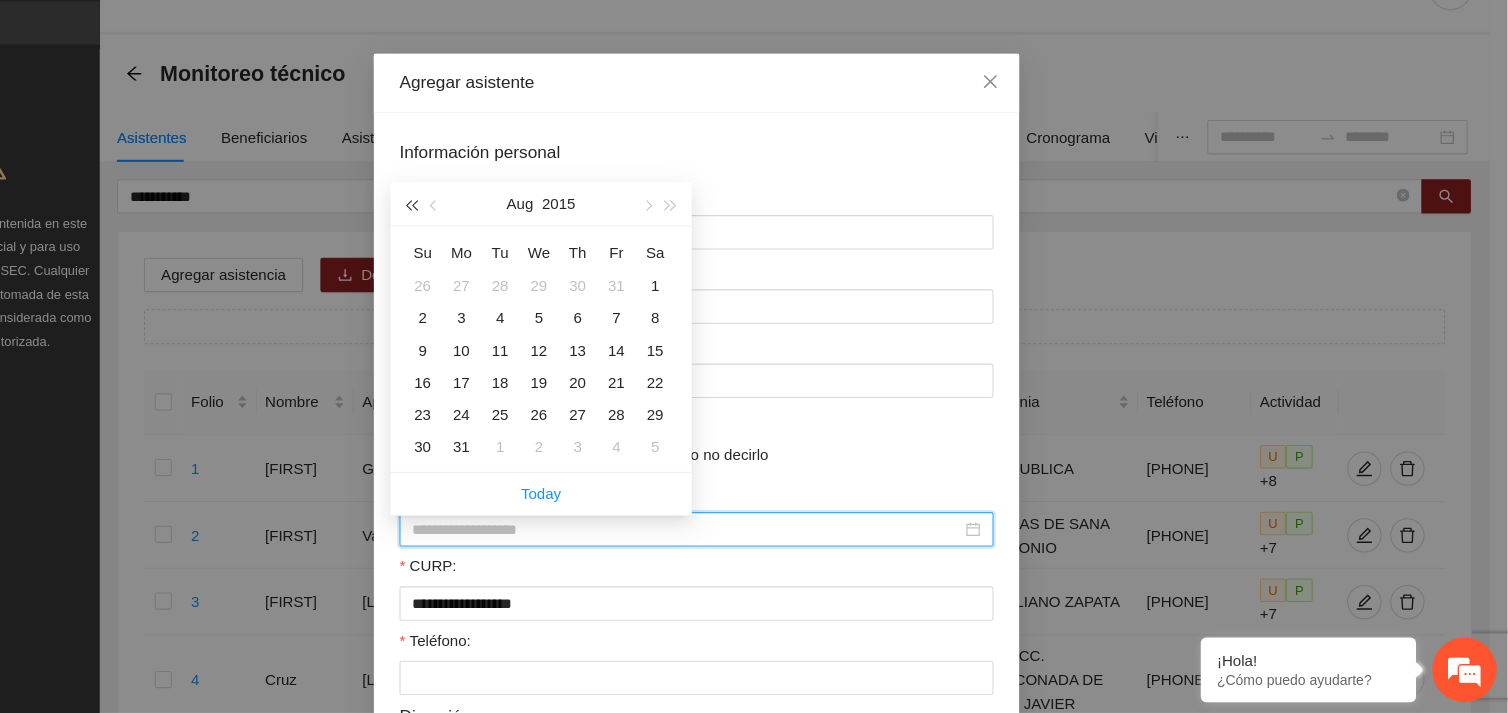 click at bounding box center [489, 240] 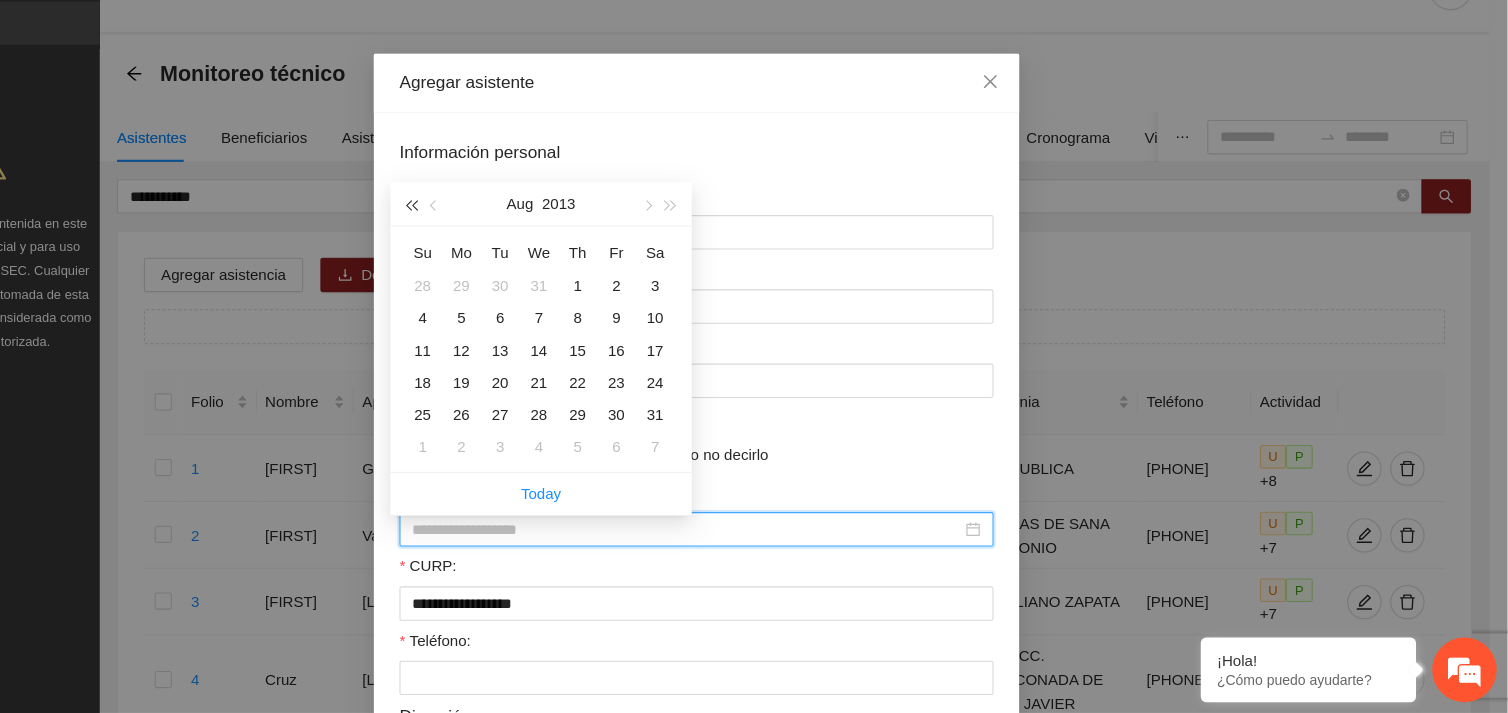 click at bounding box center (489, 240) 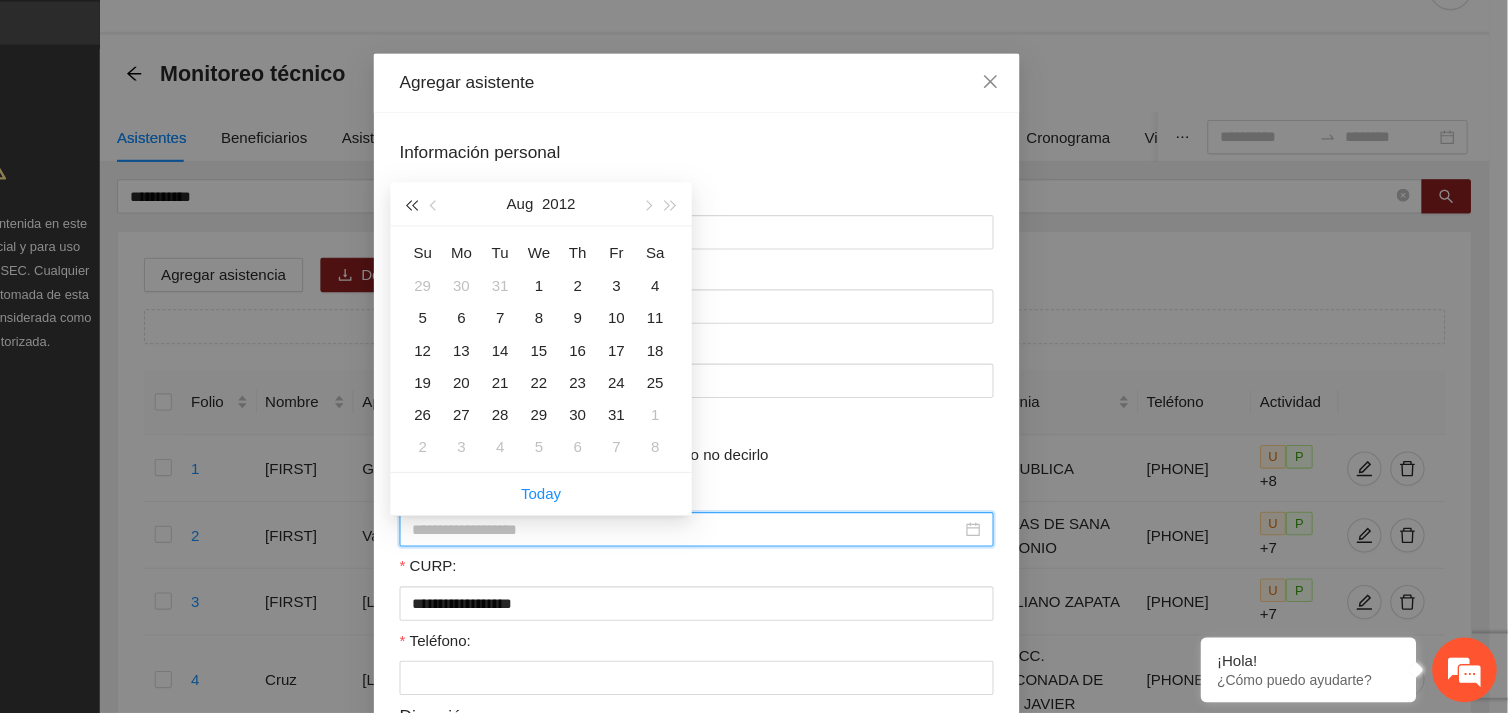 click at bounding box center [489, 240] 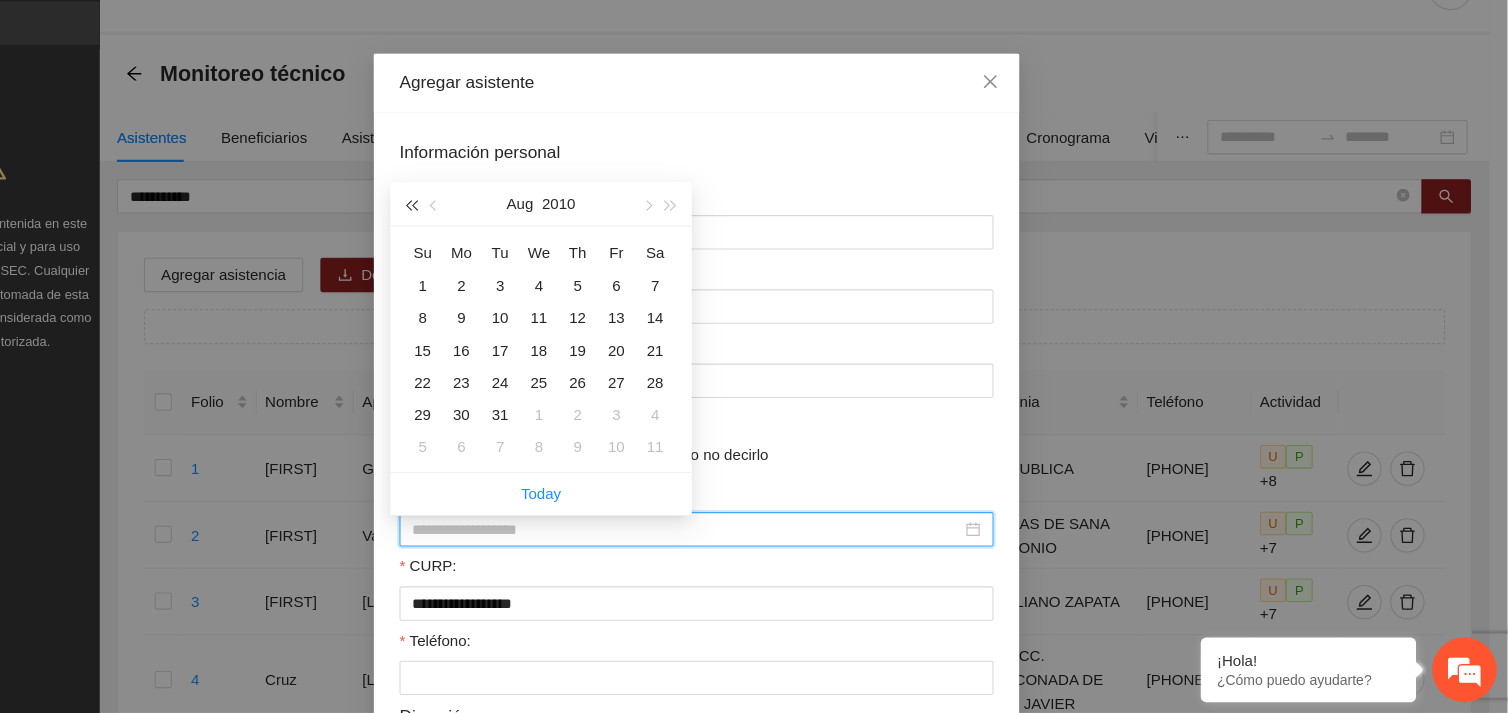 click at bounding box center (489, 240) 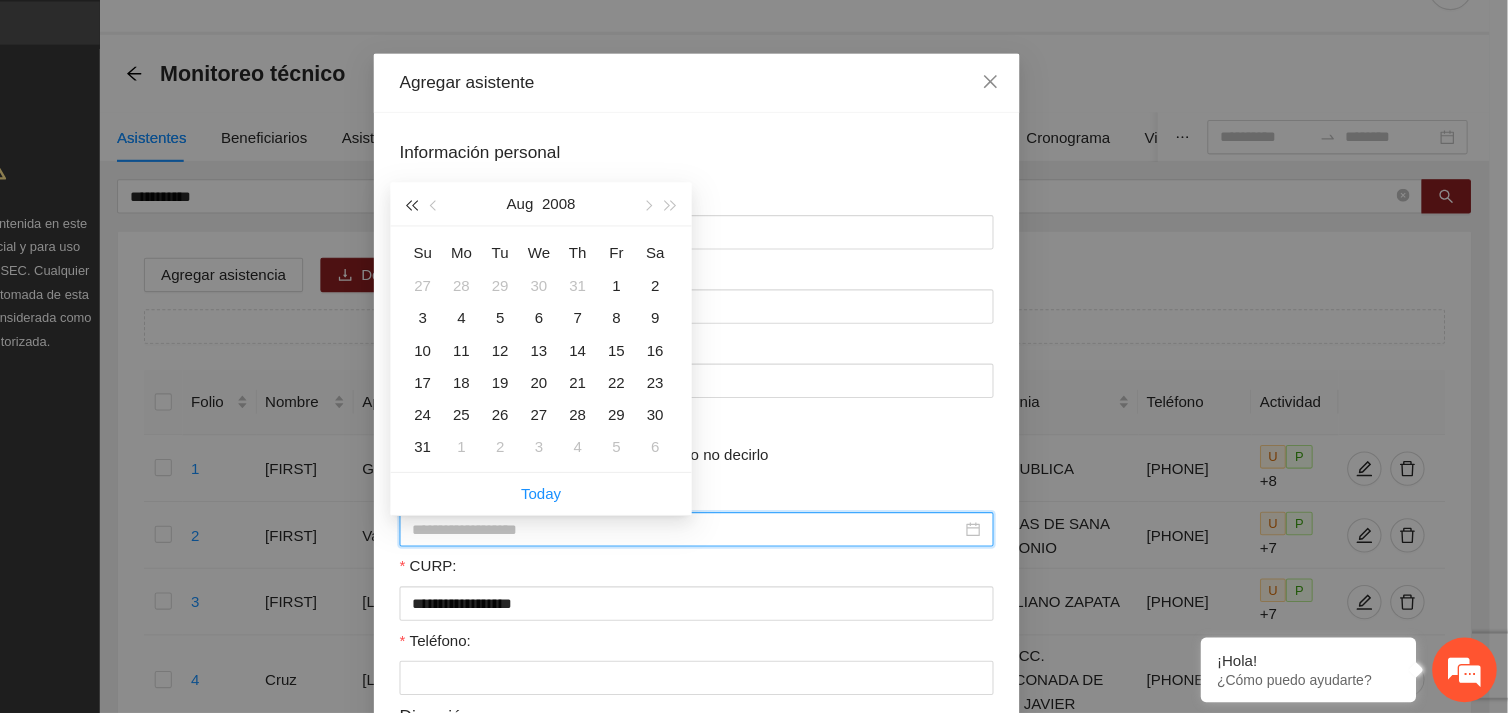 click at bounding box center [489, 240] 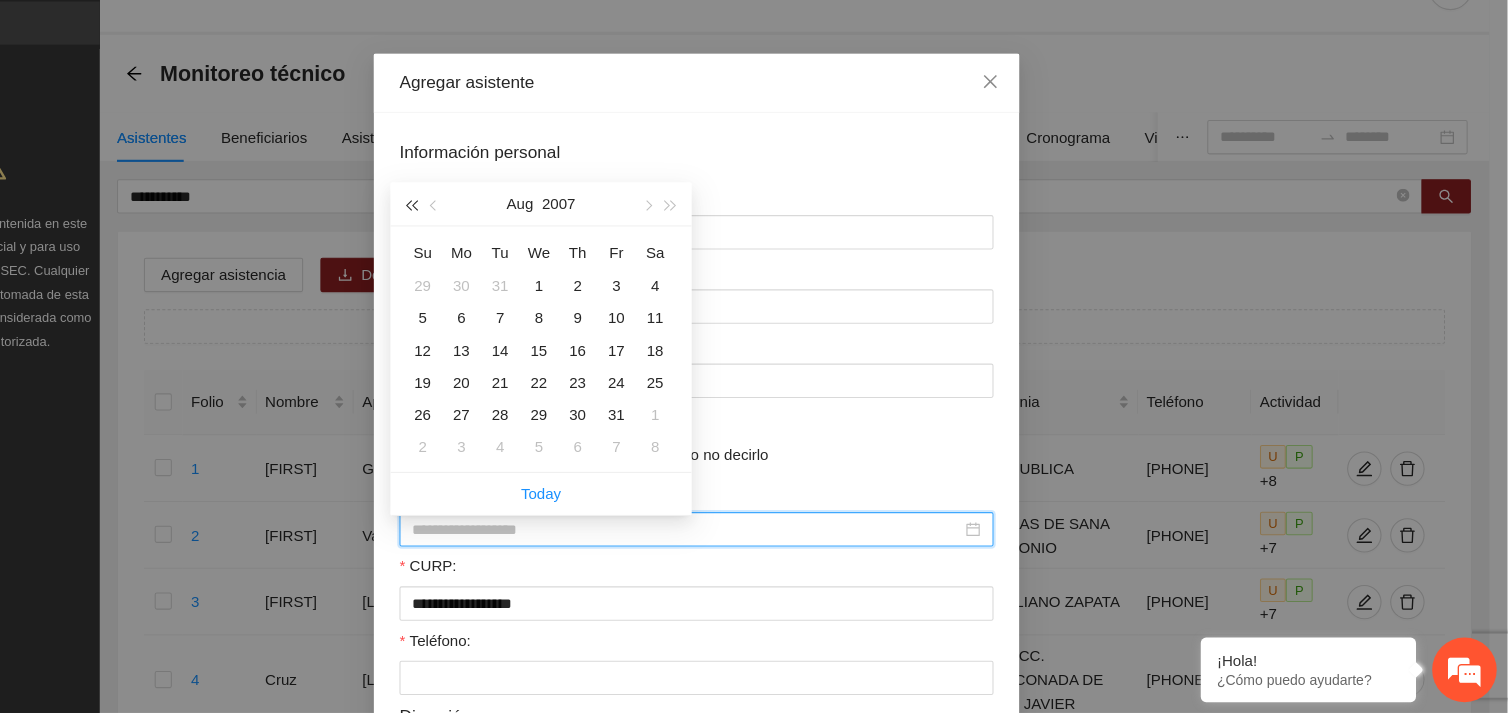 click at bounding box center (489, 240) 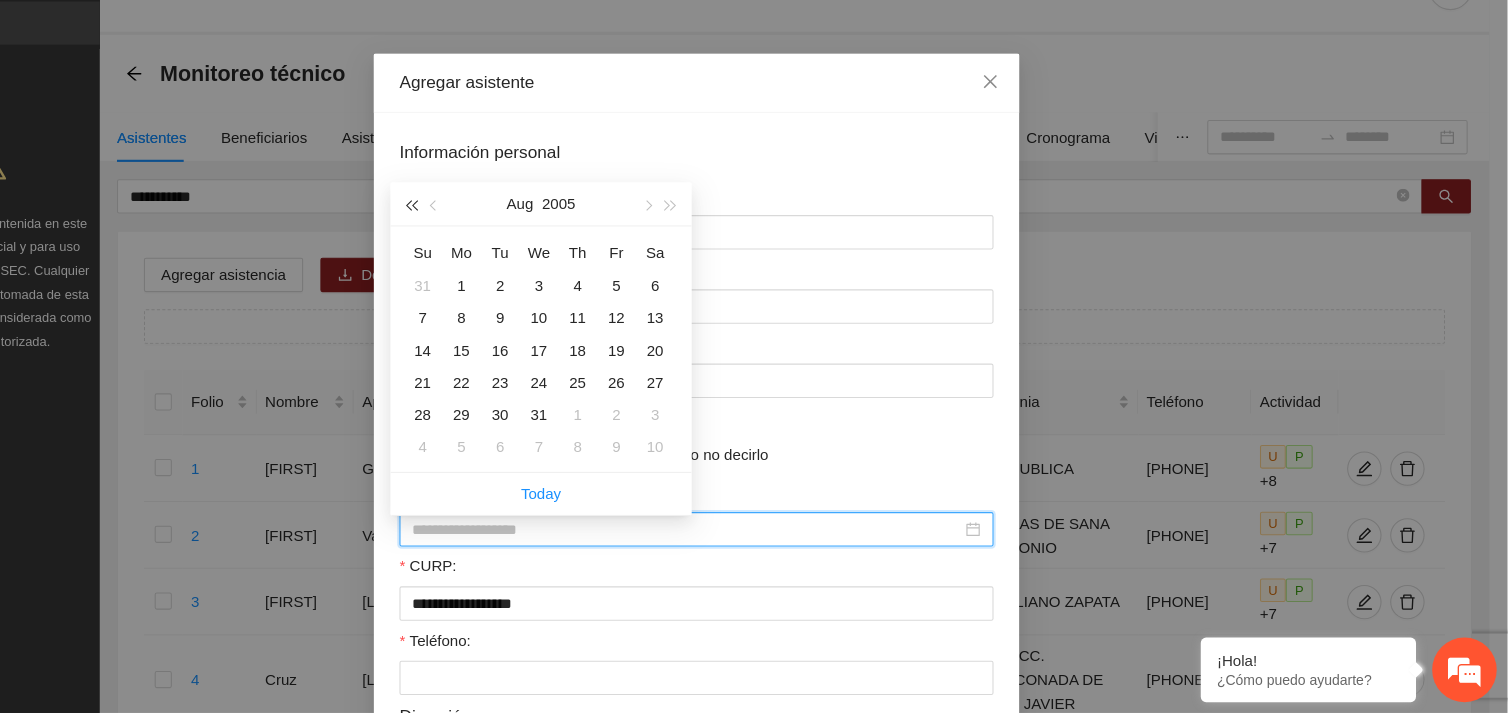 click at bounding box center (489, 240) 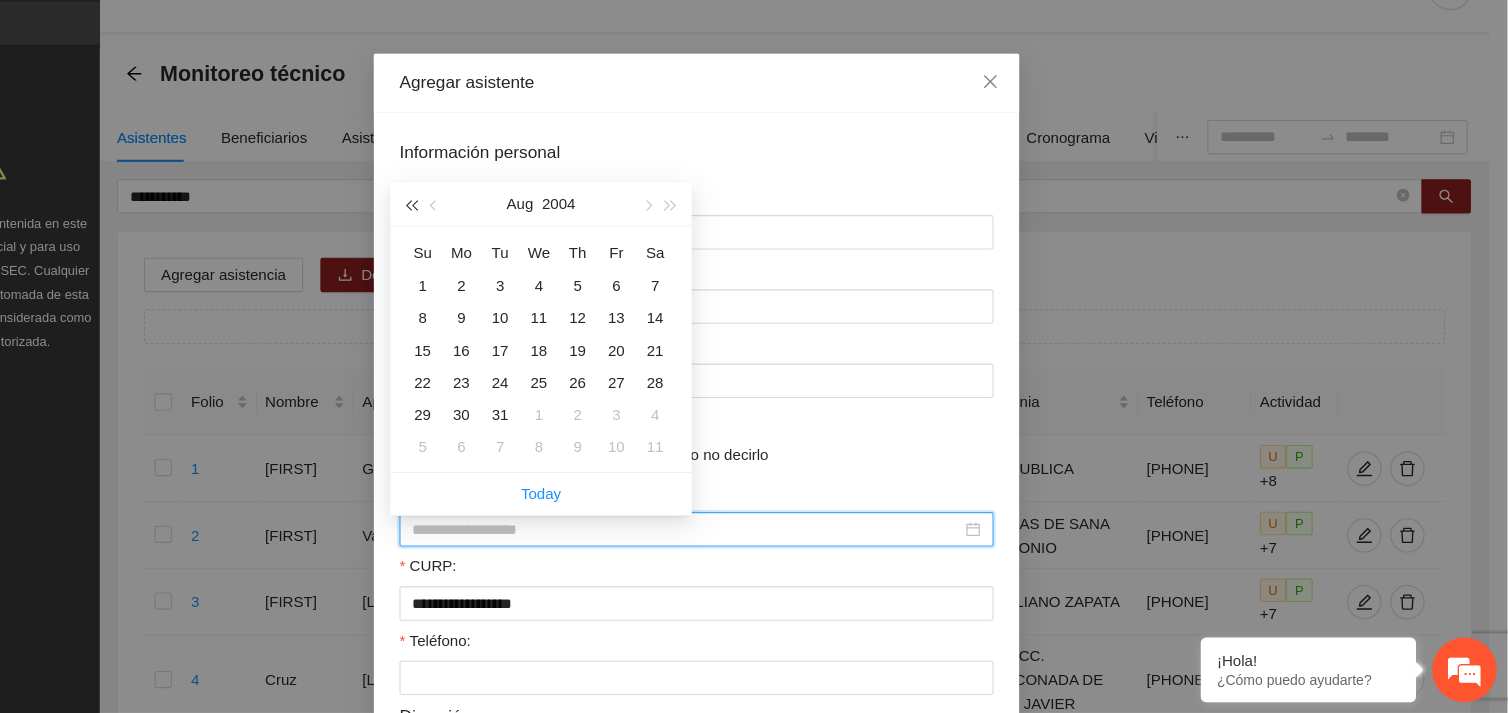 click at bounding box center (489, 240) 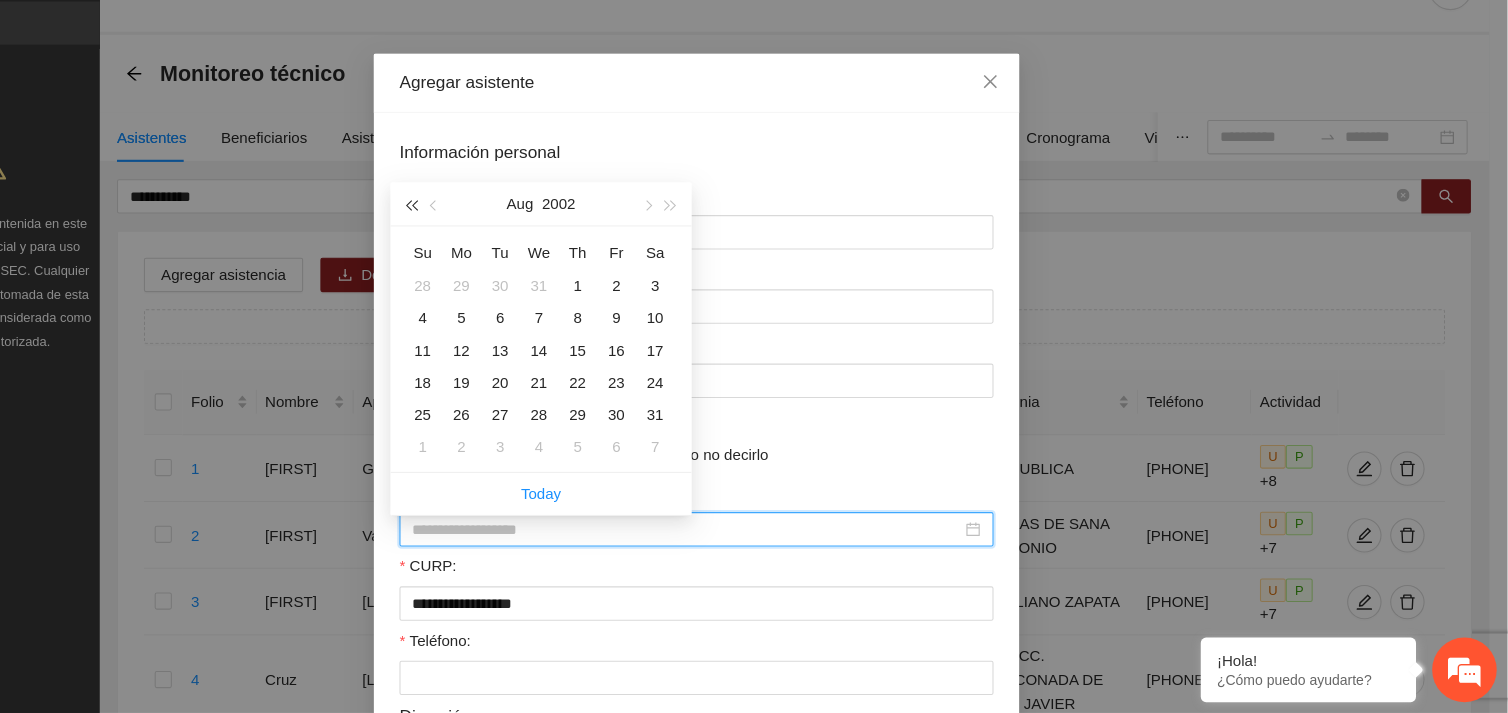 click at bounding box center (489, 240) 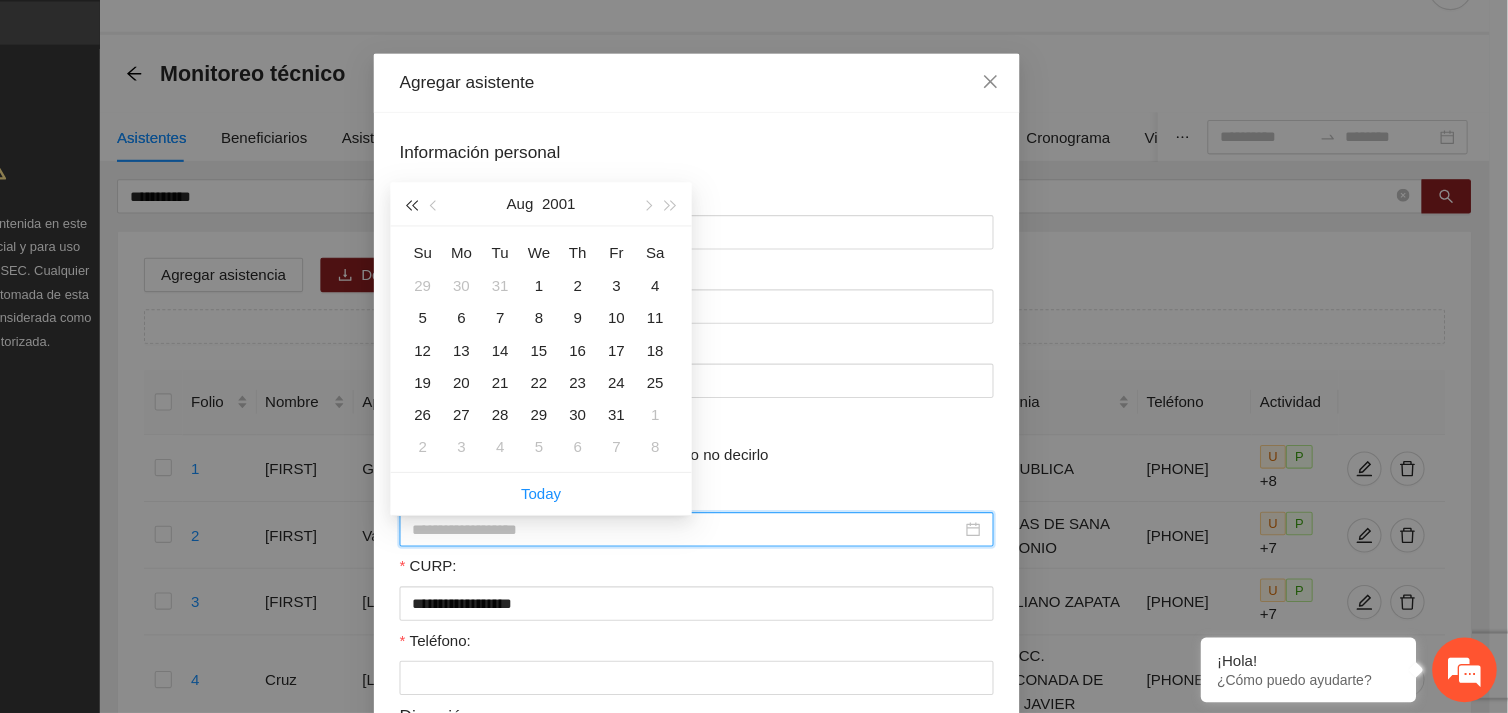 click at bounding box center [489, 240] 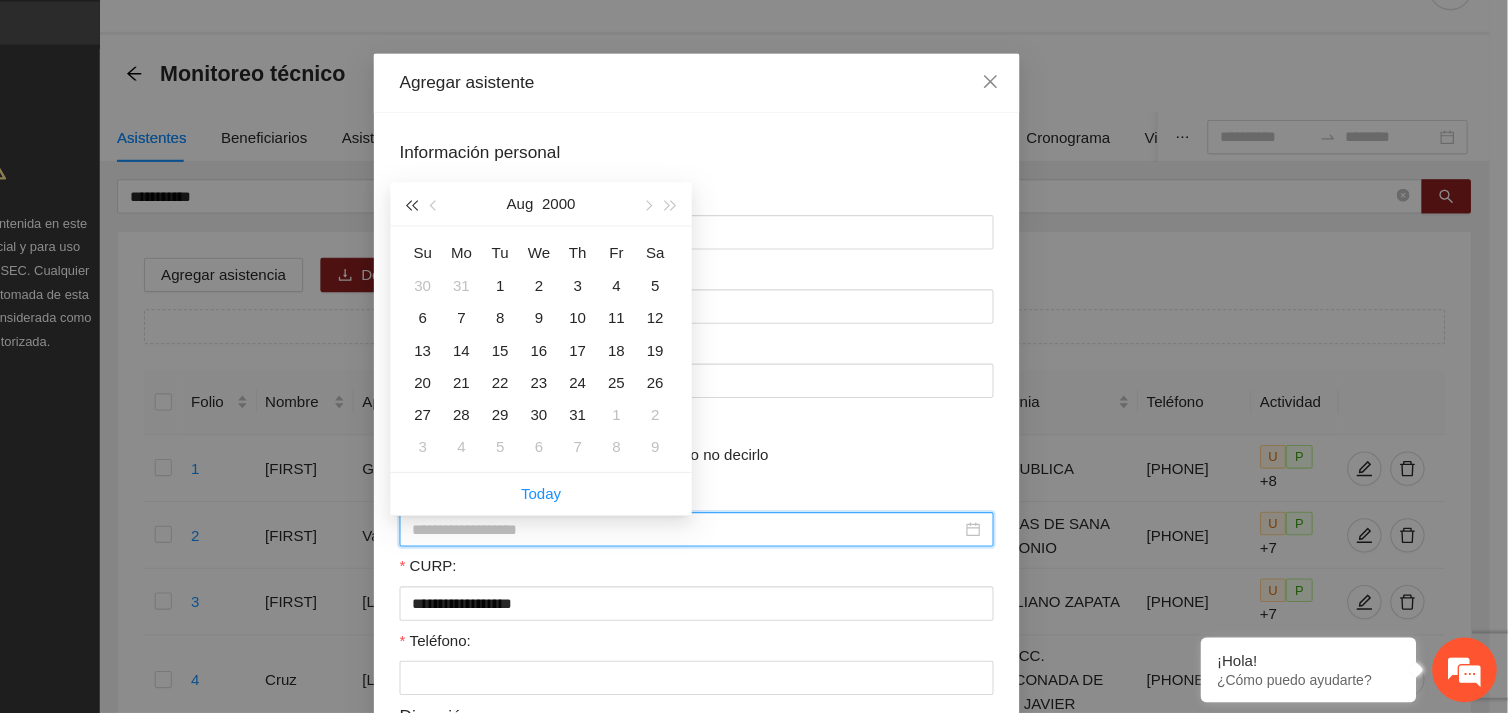 click at bounding box center [489, 240] 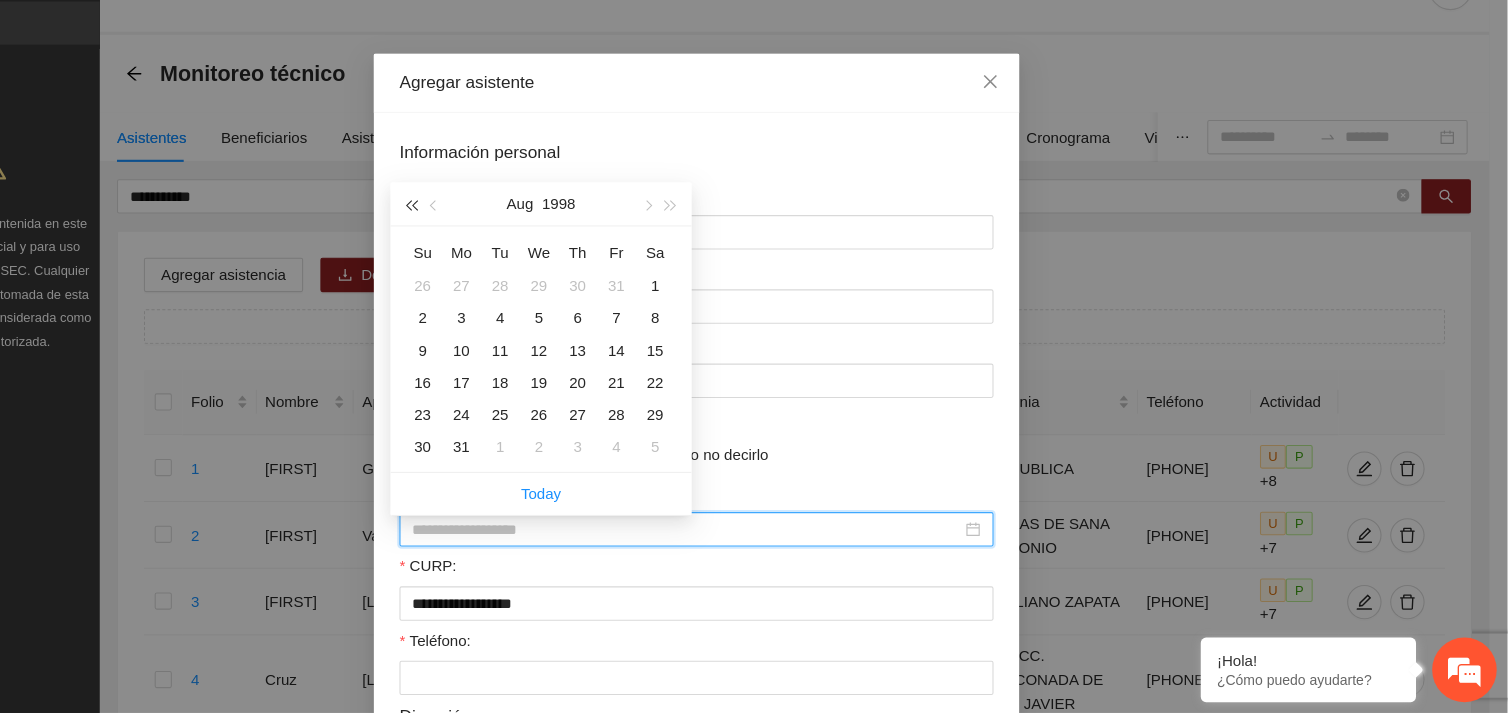 click at bounding box center [489, 240] 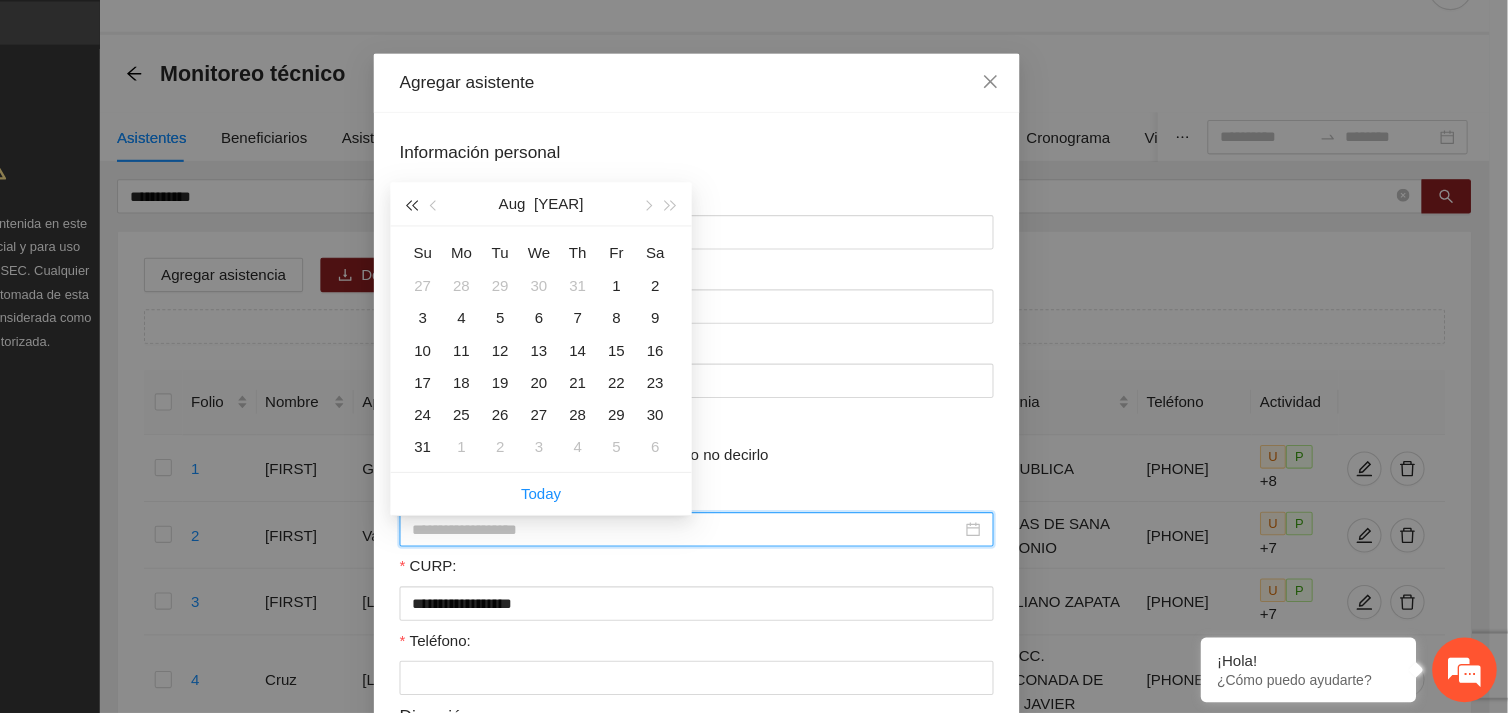 click at bounding box center [489, 240] 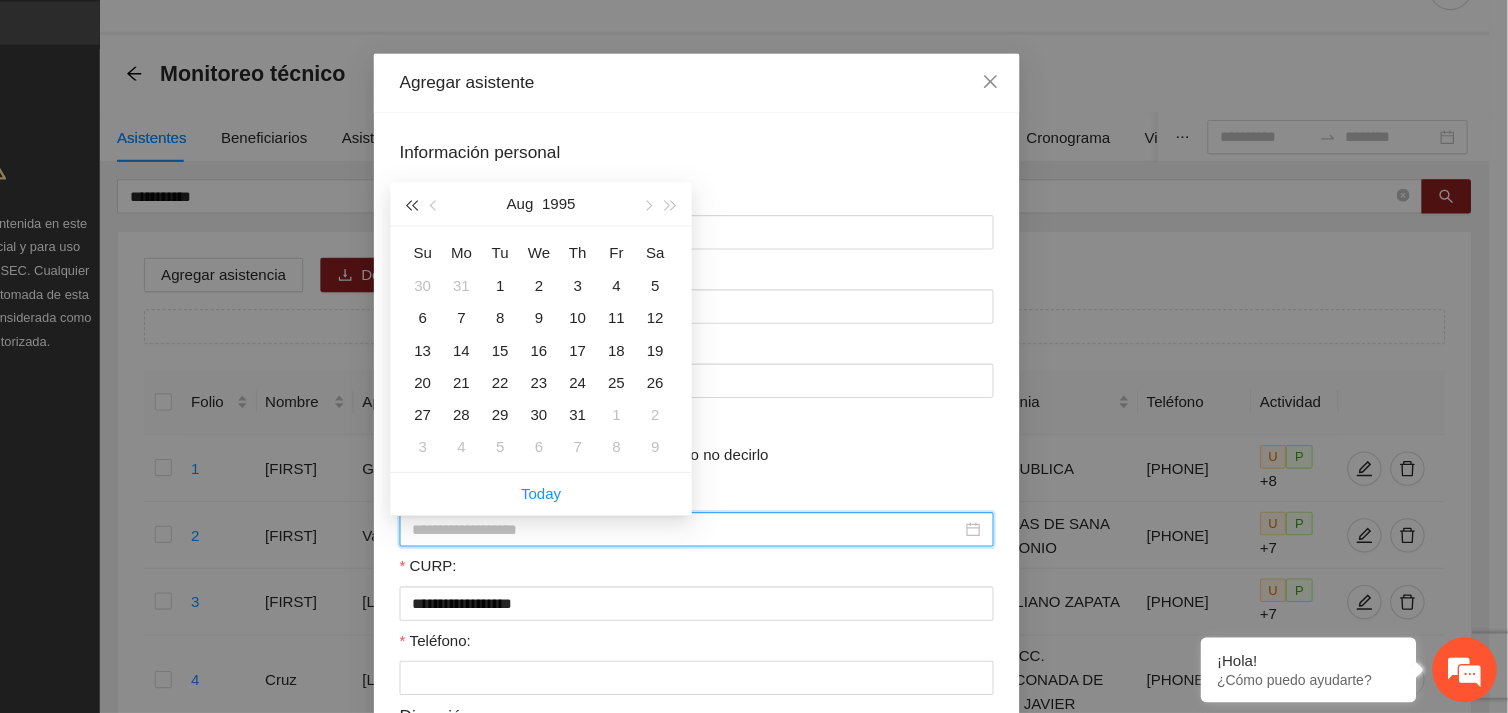 click at bounding box center [489, 240] 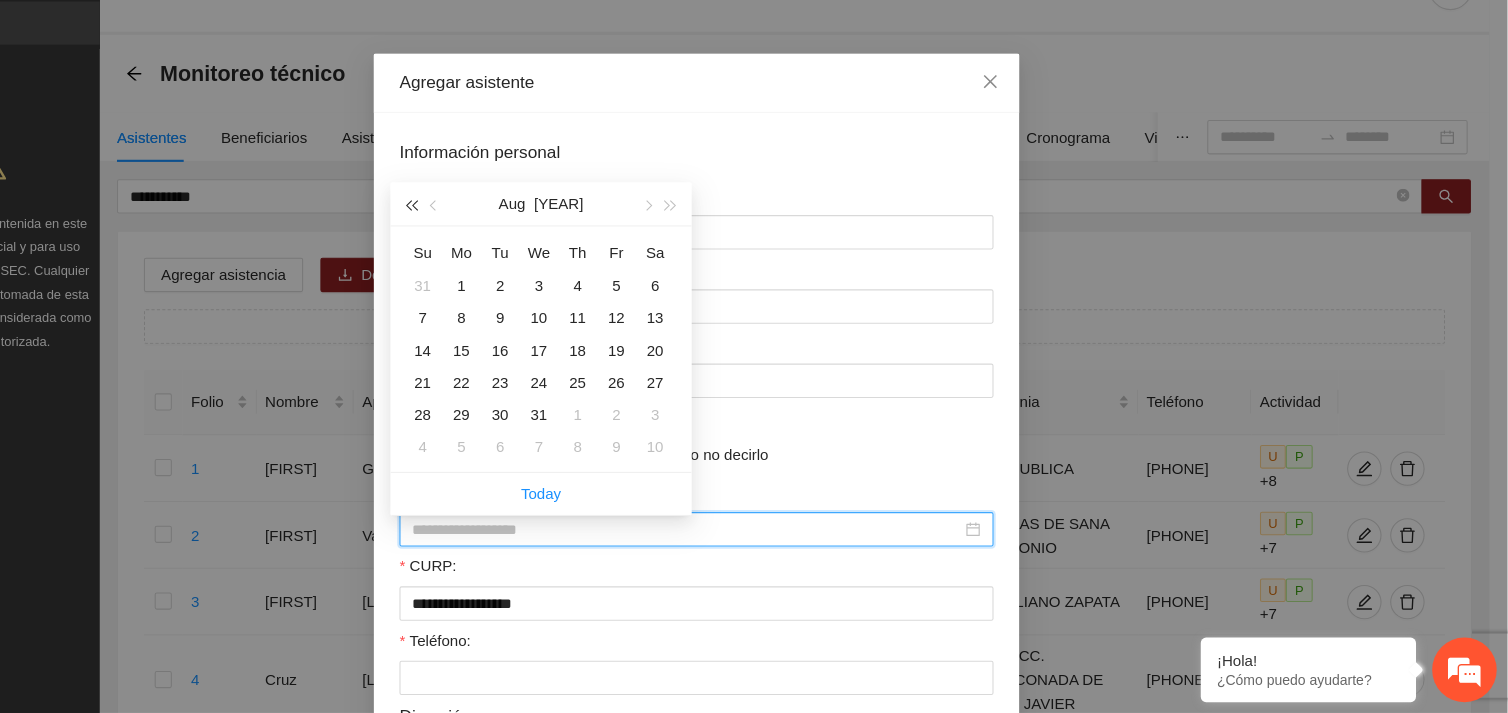 click at bounding box center [489, 240] 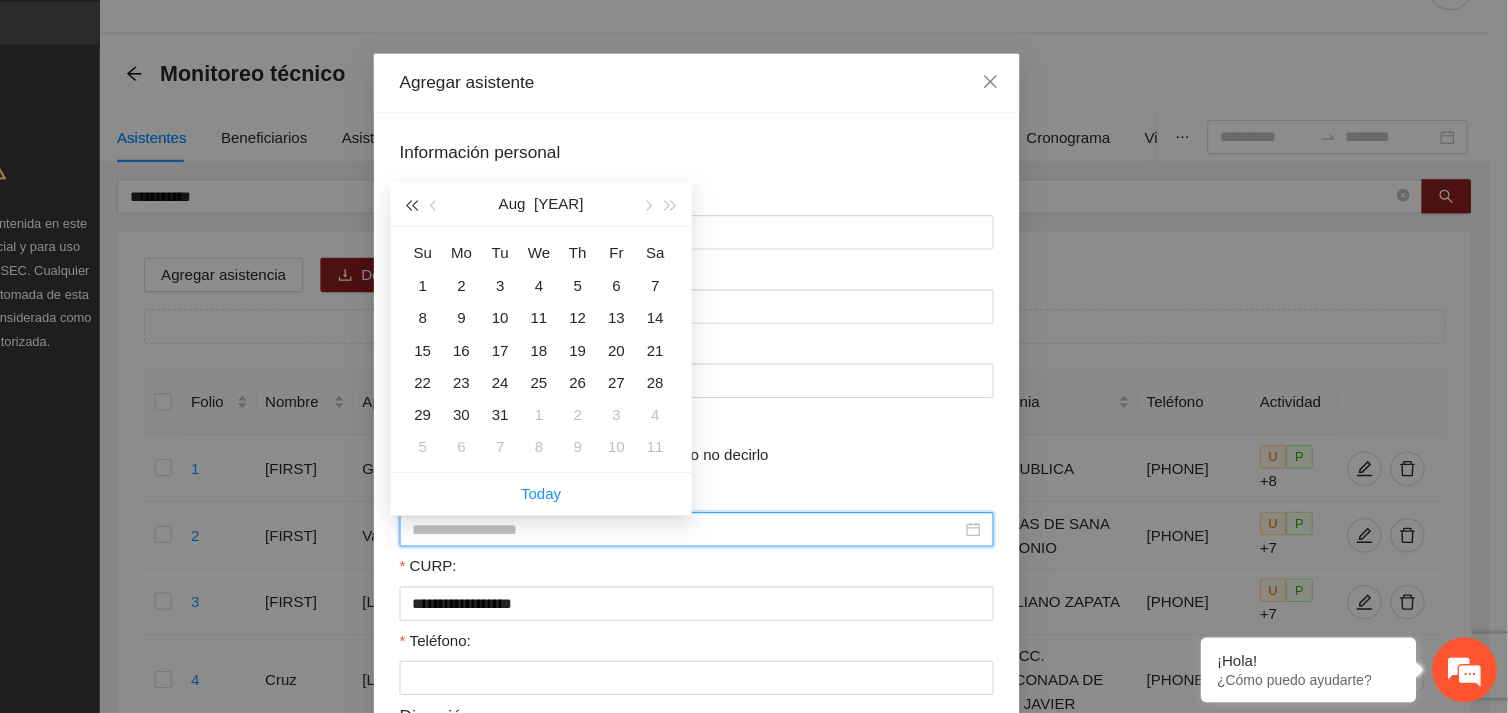 click at bounding box center (489, 240) 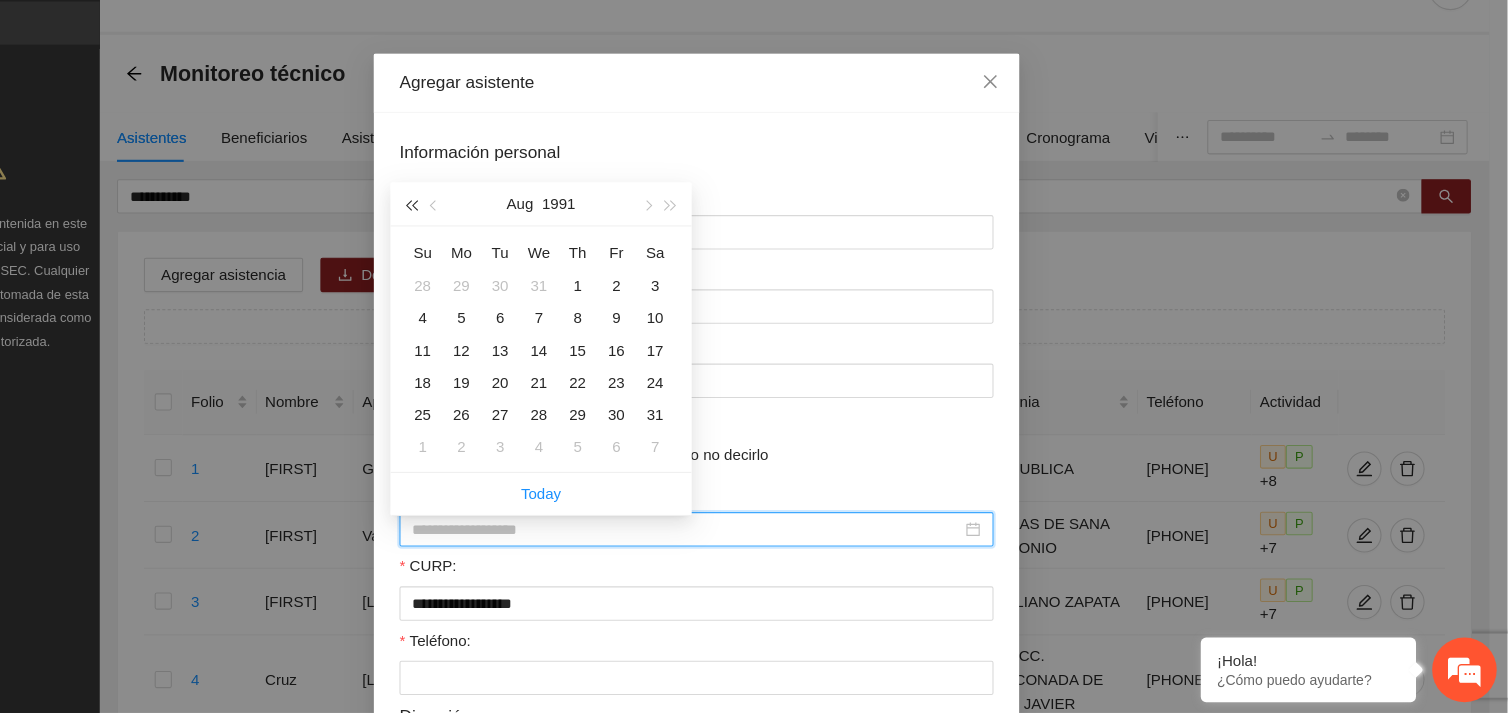 click at bounding box center (489, 240) 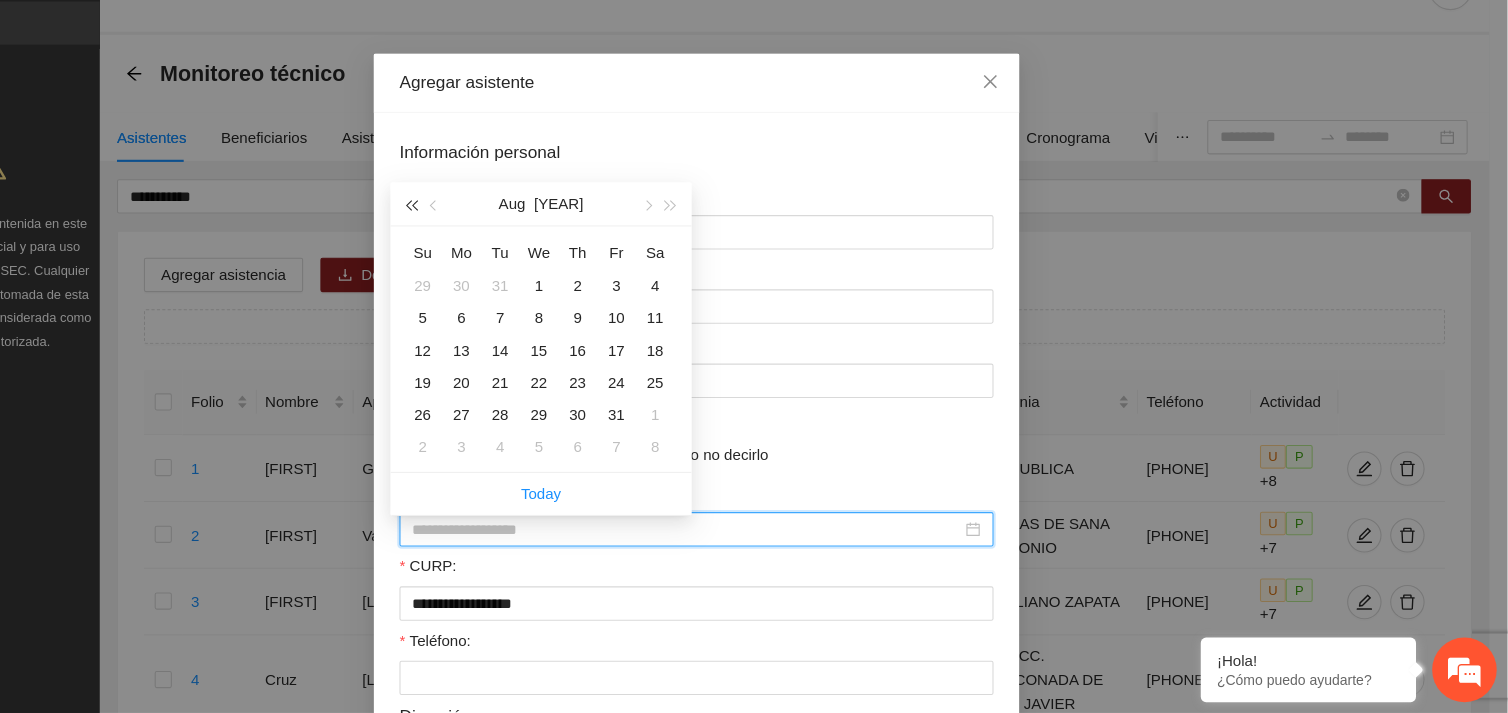 click at bounding box center (489, 240) 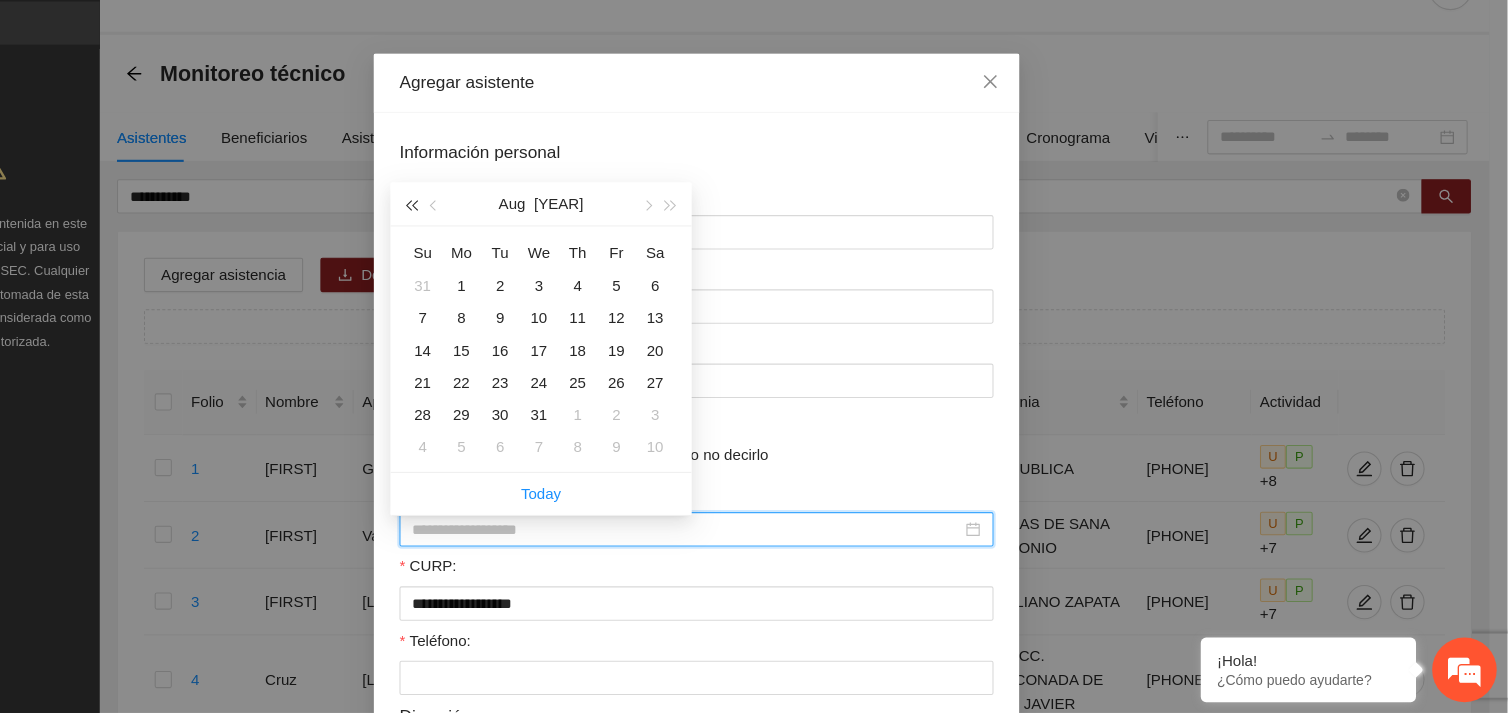 click at bounding box center (489, 240) 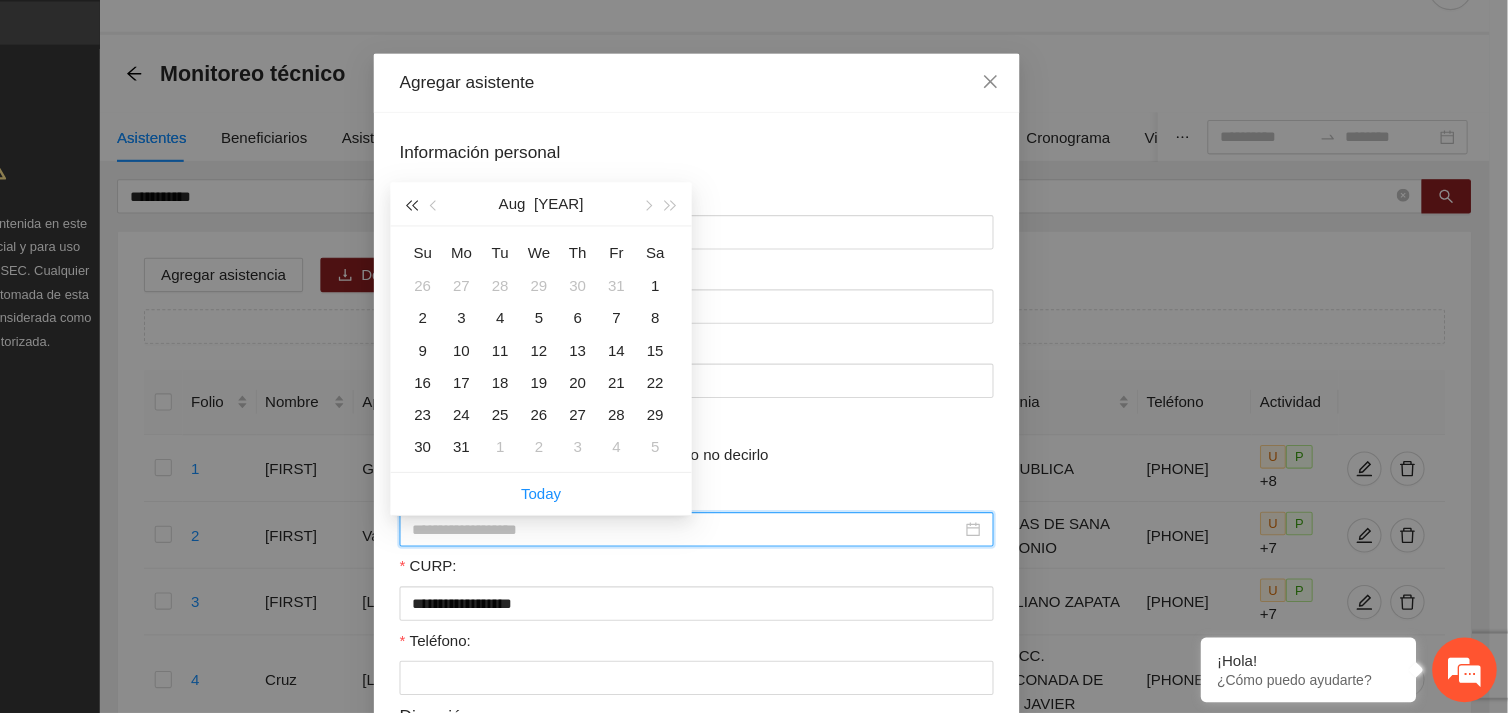 click at bounding box center [489, 240] 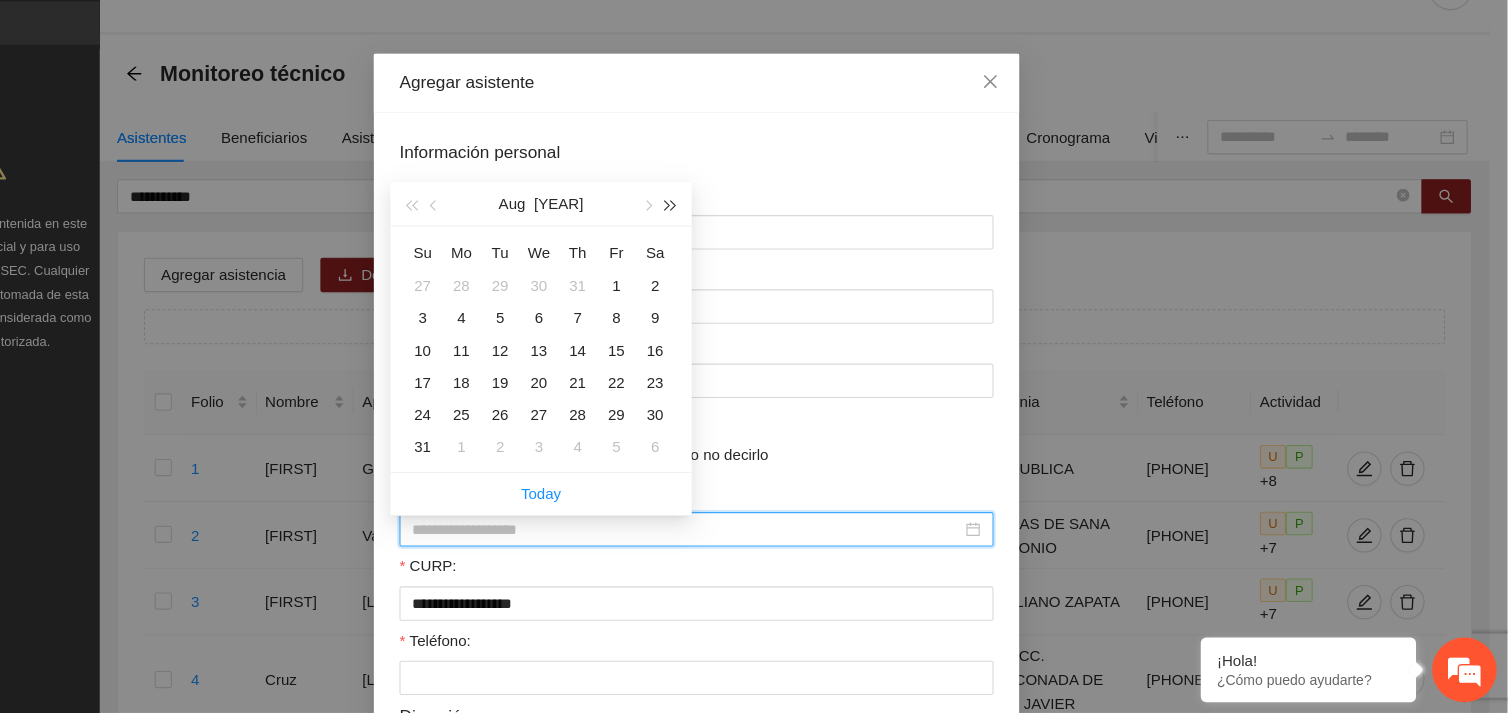 click at bounding box center [731, 240] 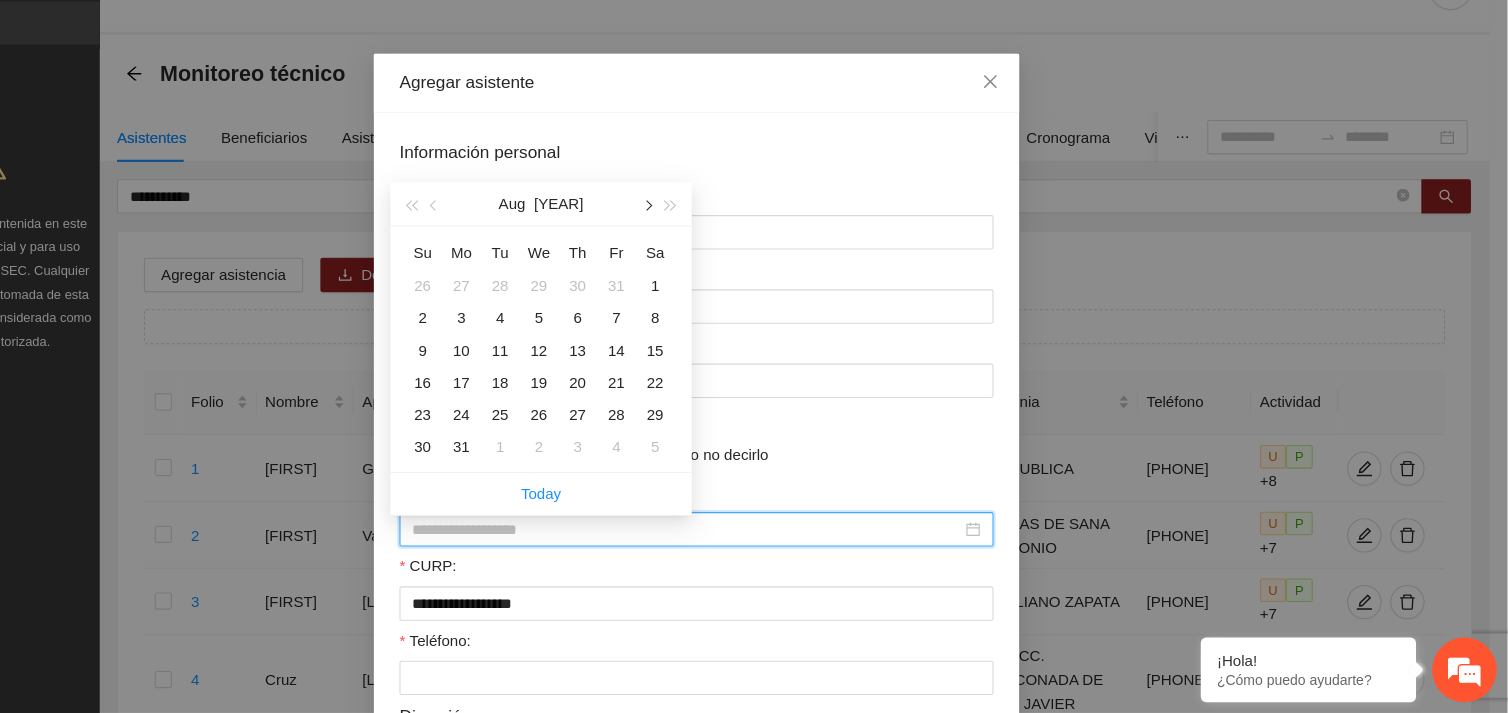 click at bounding box center [708, 240] 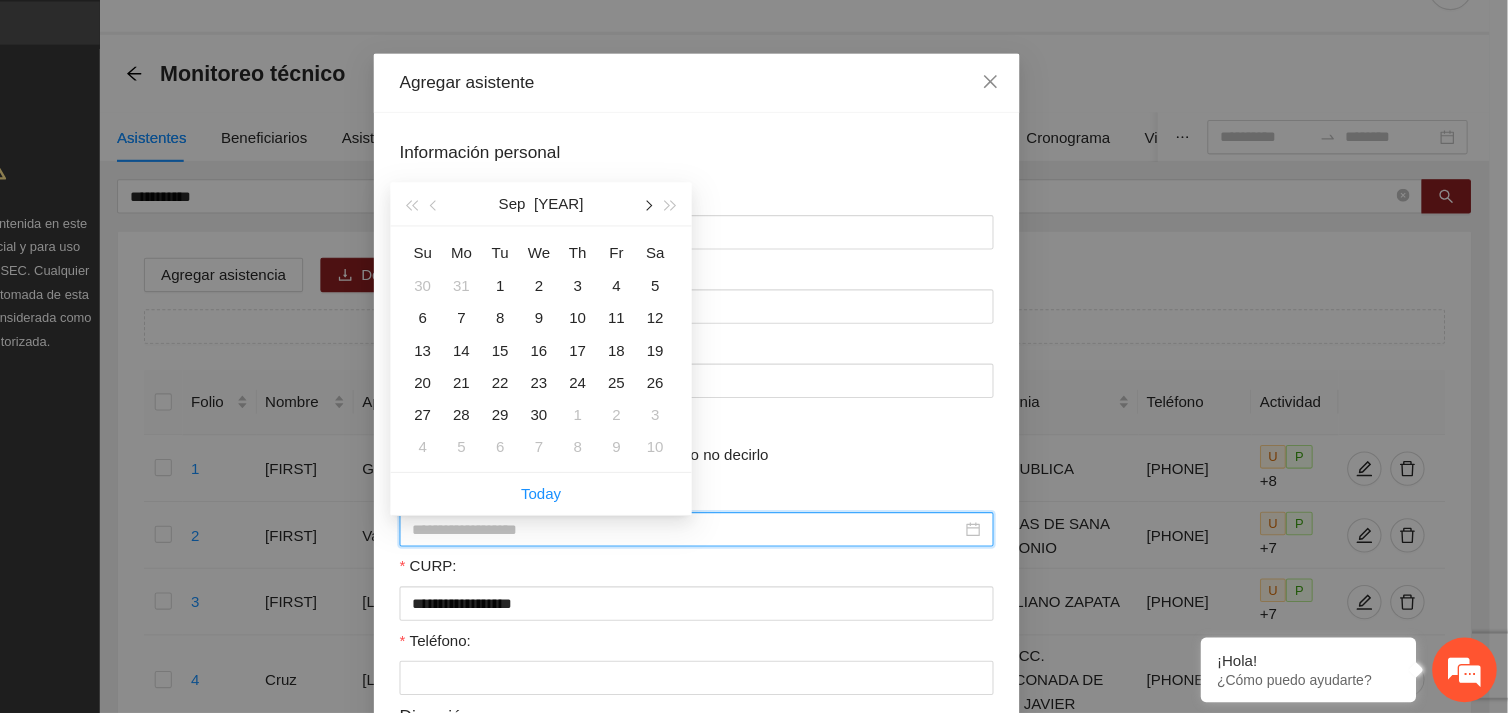 click at bounding box center (708, 240) 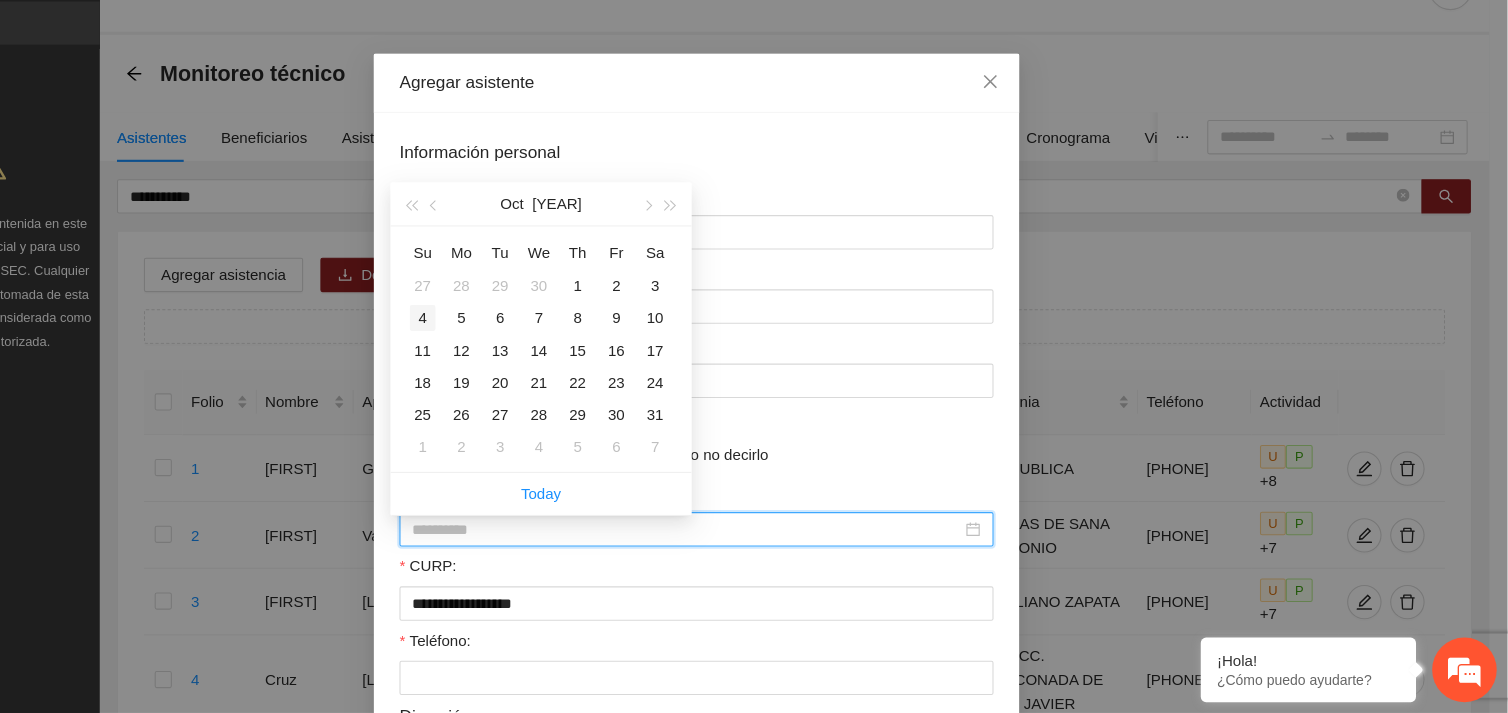 type on "**********" 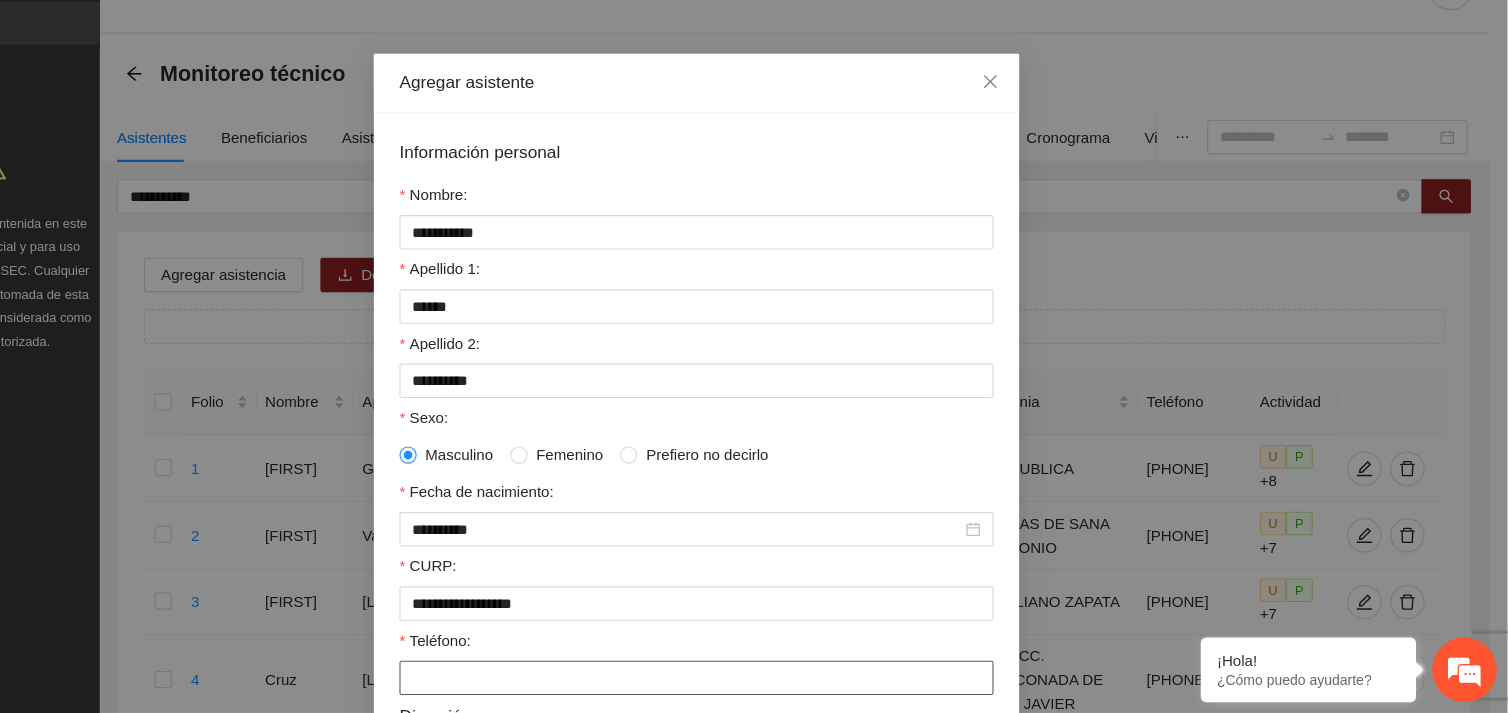 click on "Teléfono:" at bounding box center [754, 680] 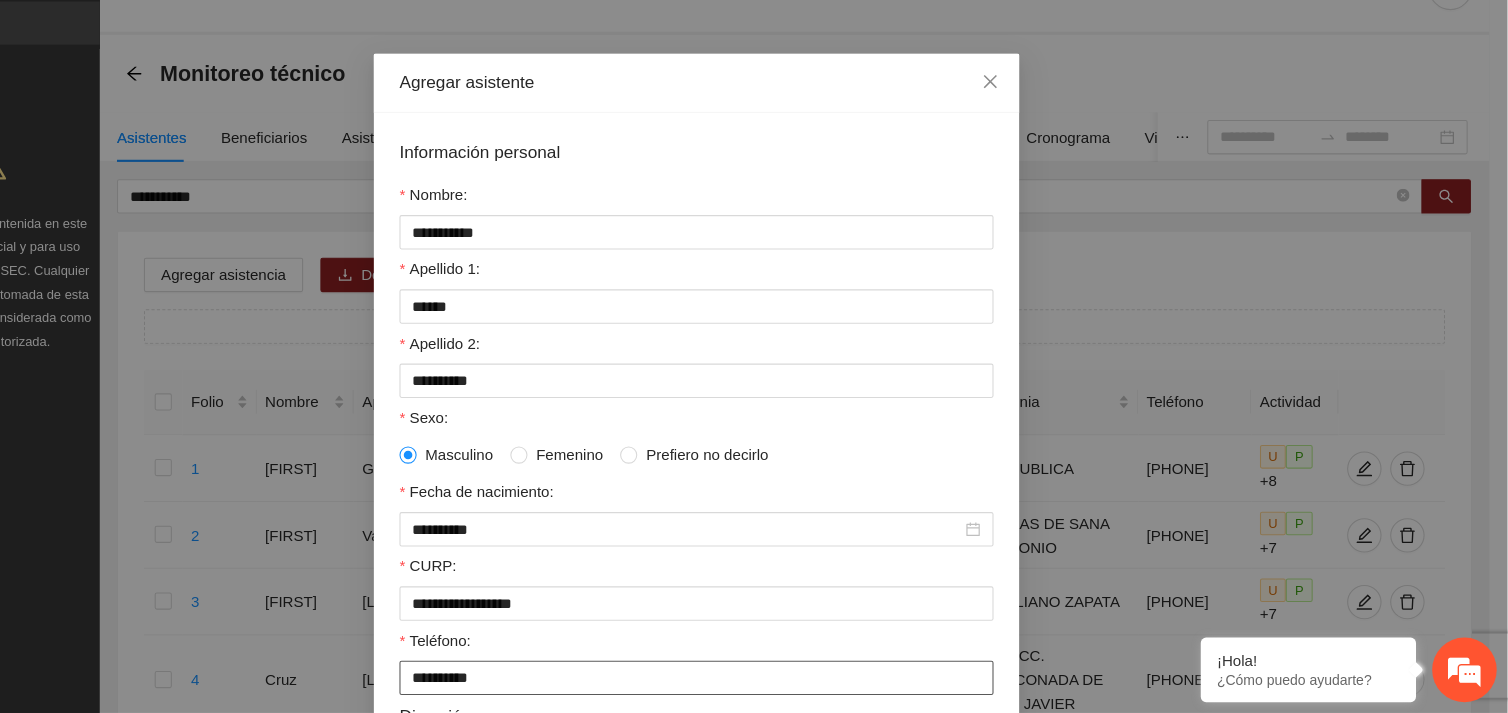 type on "**********" 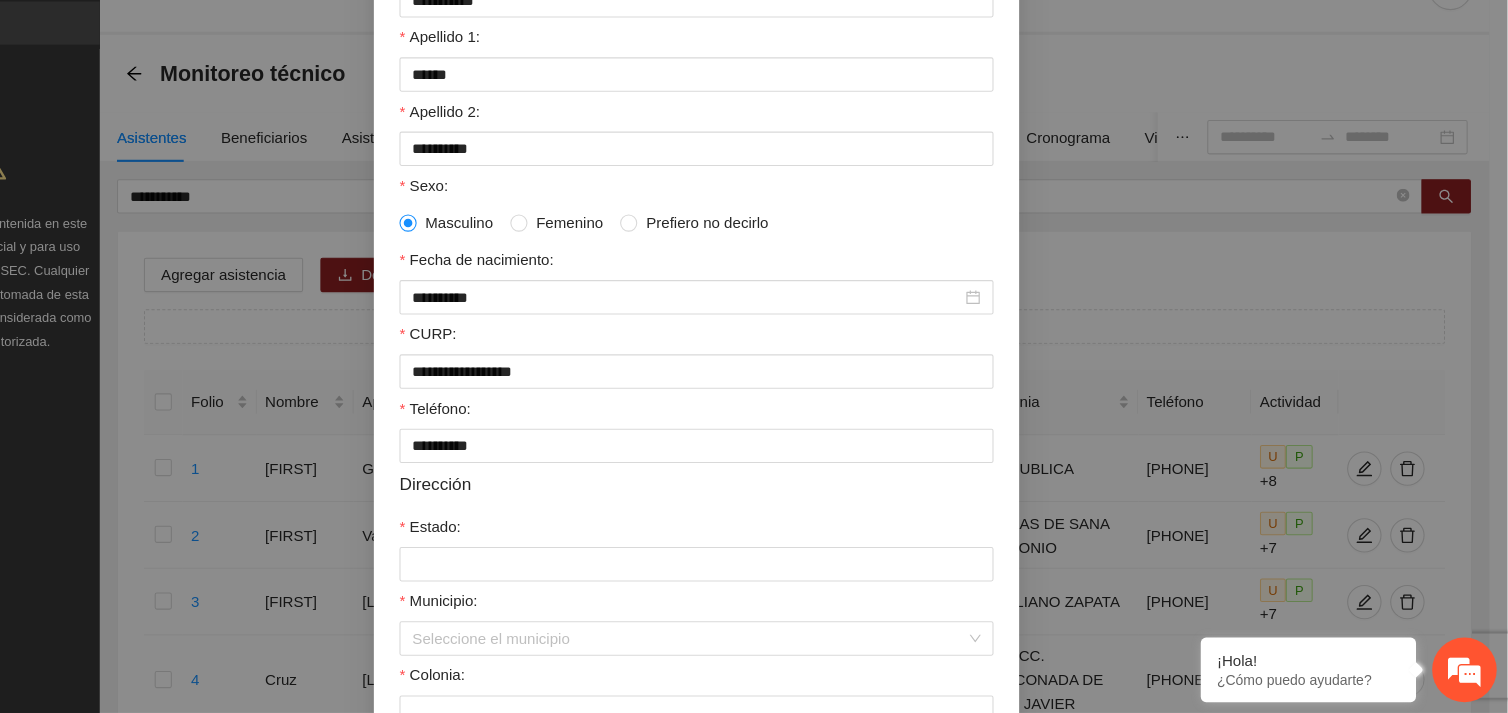 scroll, scrollTop: 218, scrollLeft: 0, axis: vertical 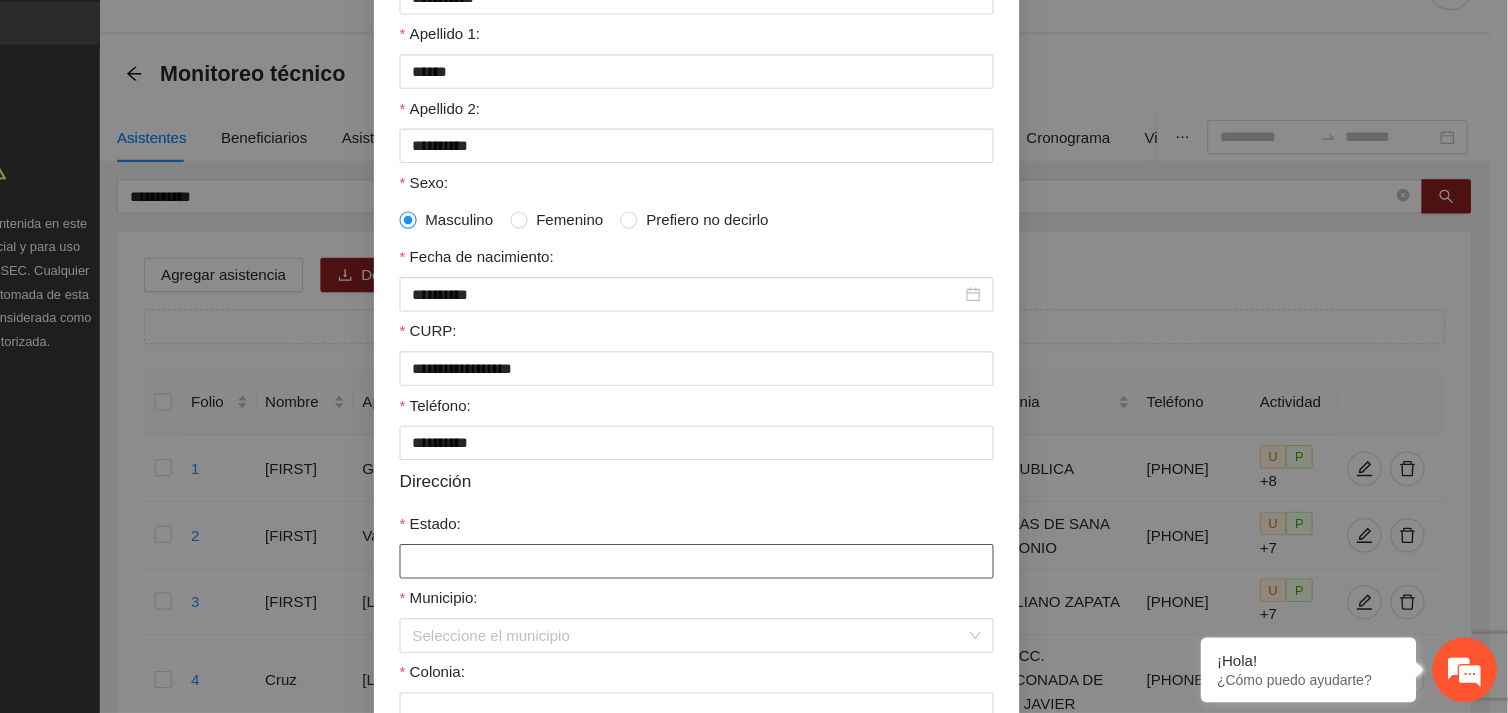 click on "Estado:" at bounding box center [754, 572] 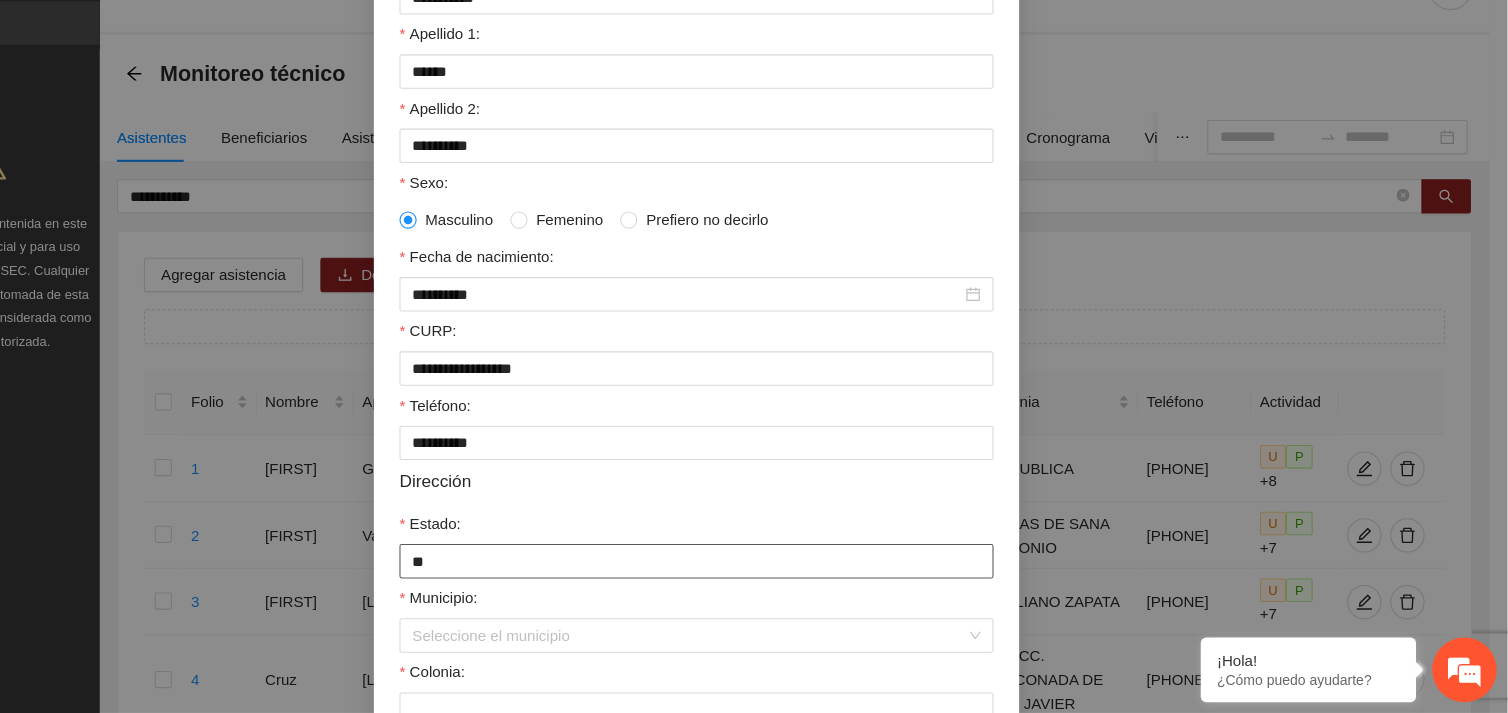 type on "*" 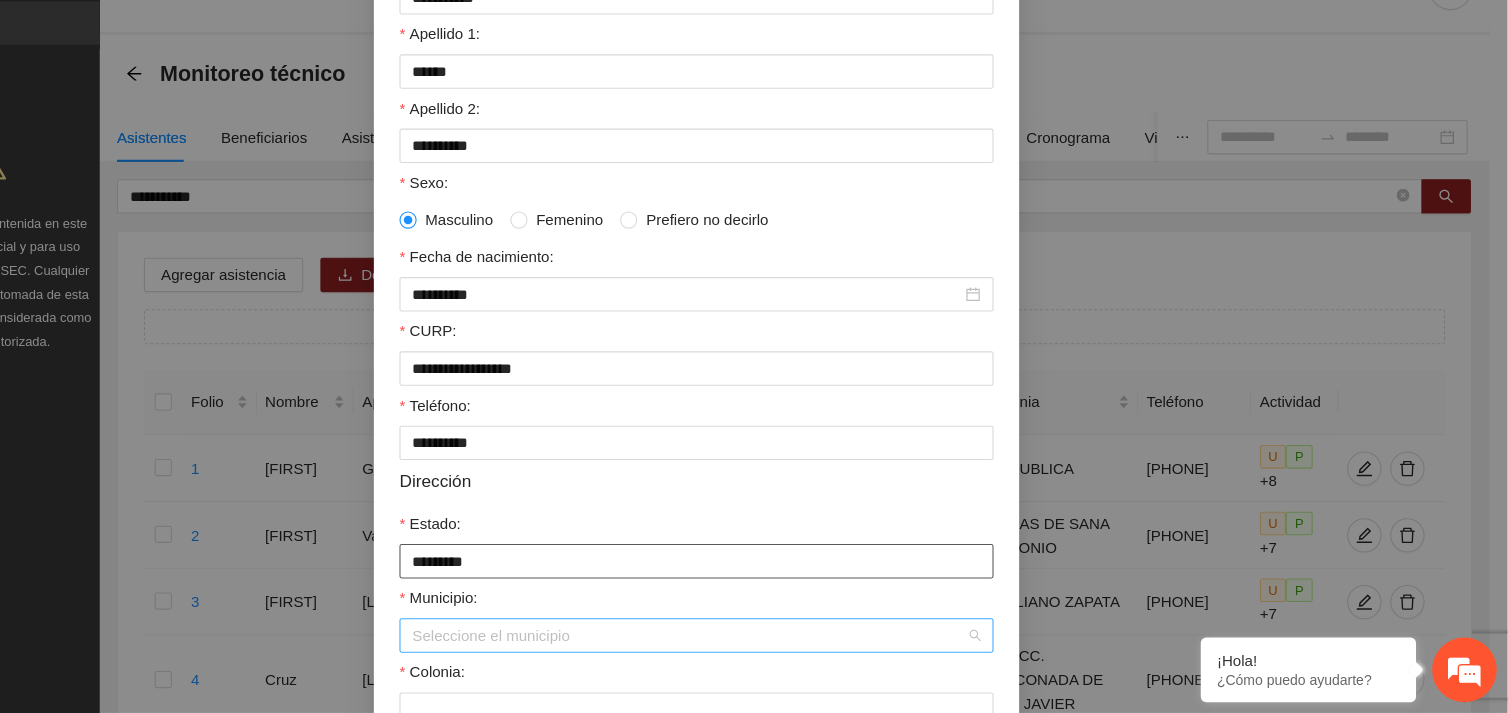 click on "Seleccione el municipio" at bounding box center (754, 641) 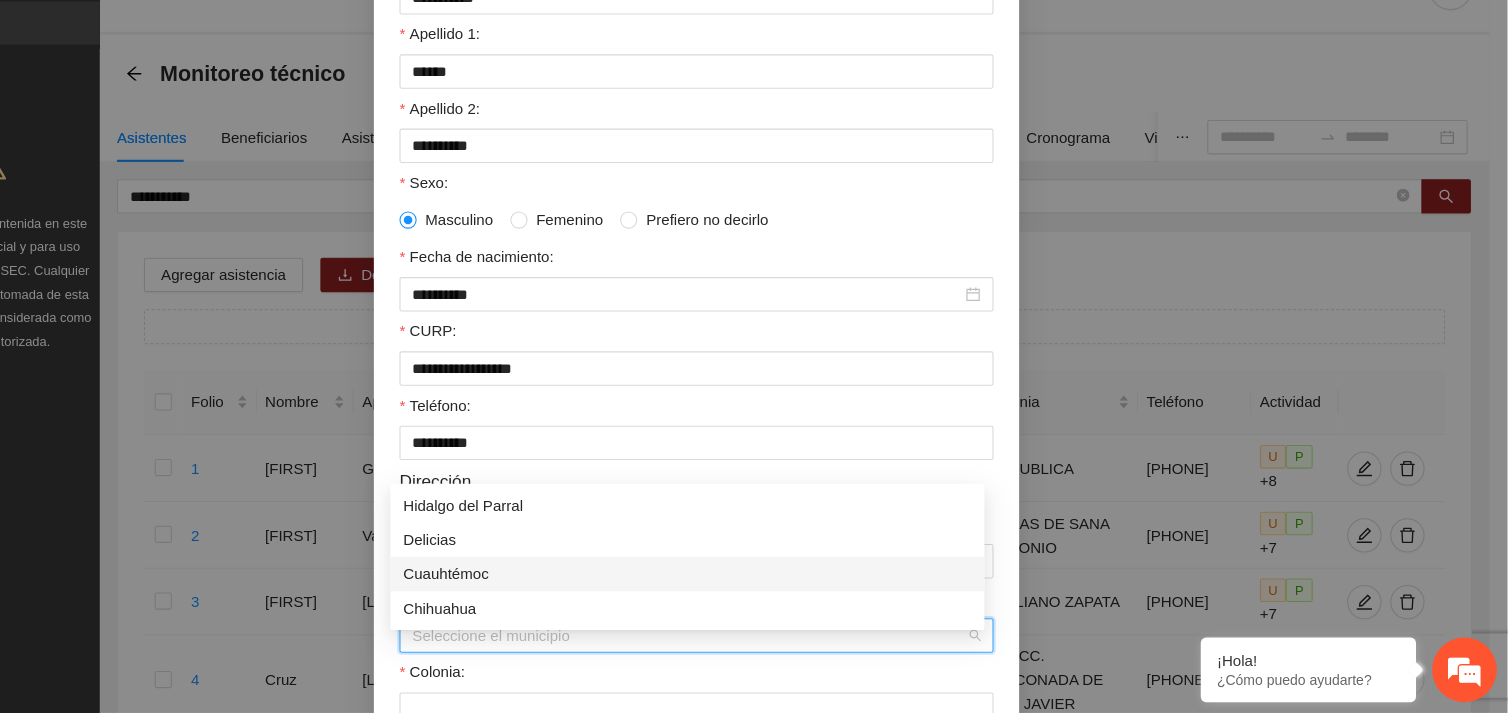 click on "Cuauhtémoc" at bounding box center (746, 584) 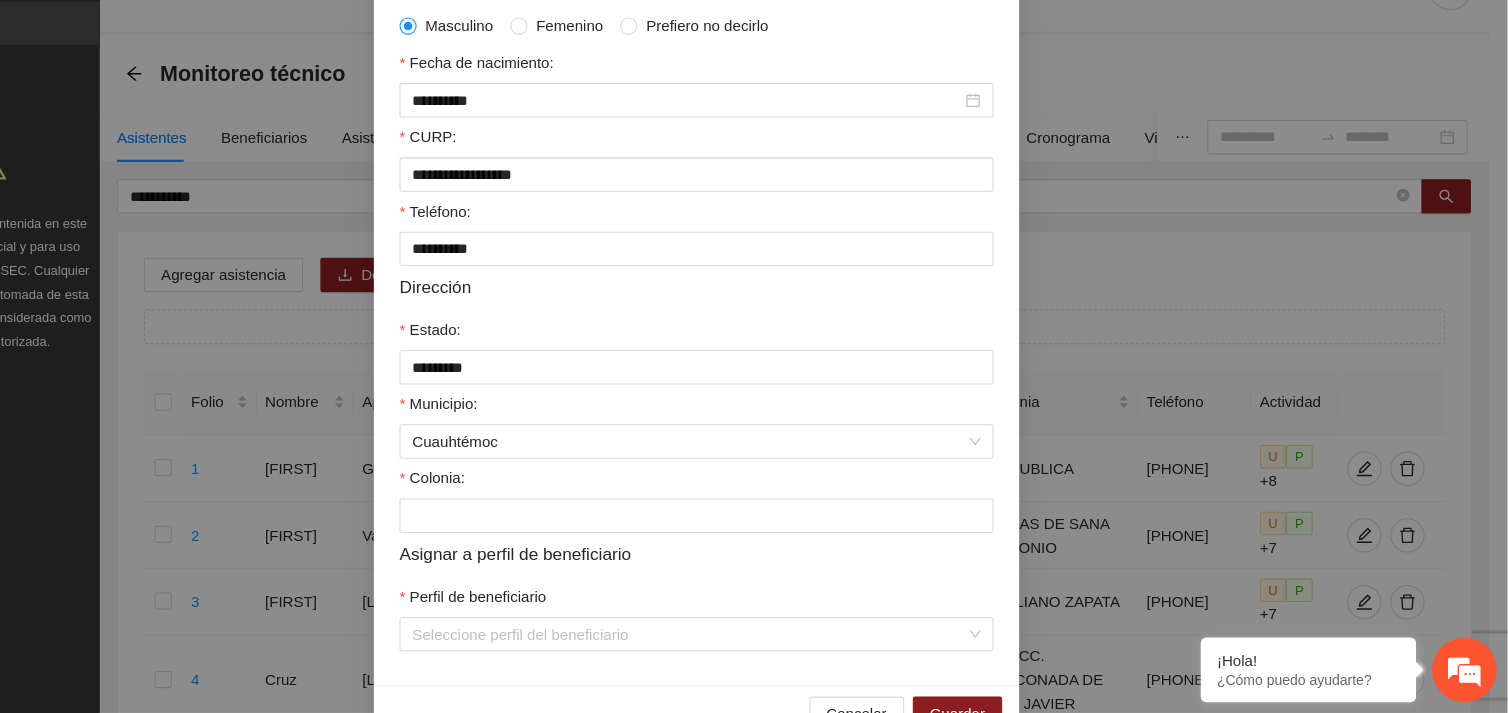 scroll, scrollTop: 401, scrollLeft: 0, axis: vertical 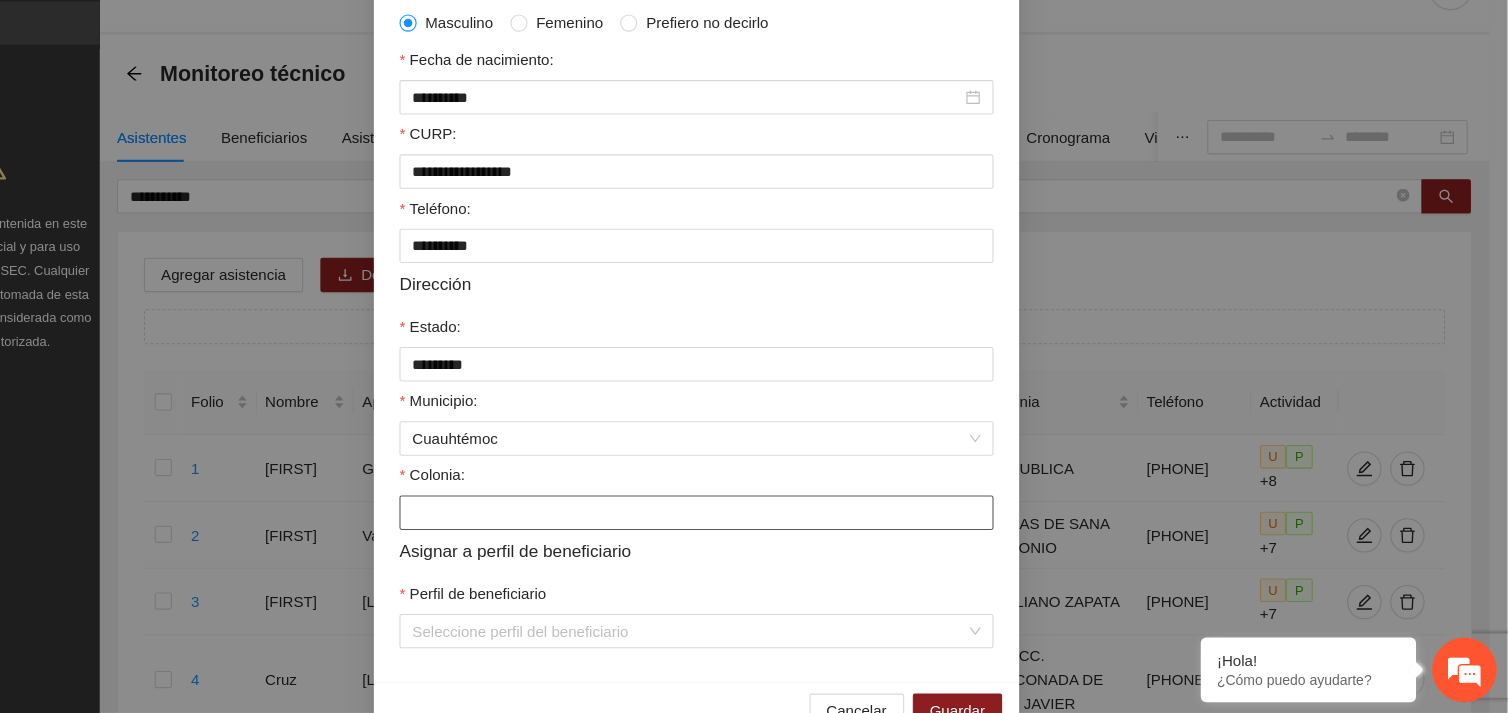 click on "Colonia:" at bounding box center (754, 527) 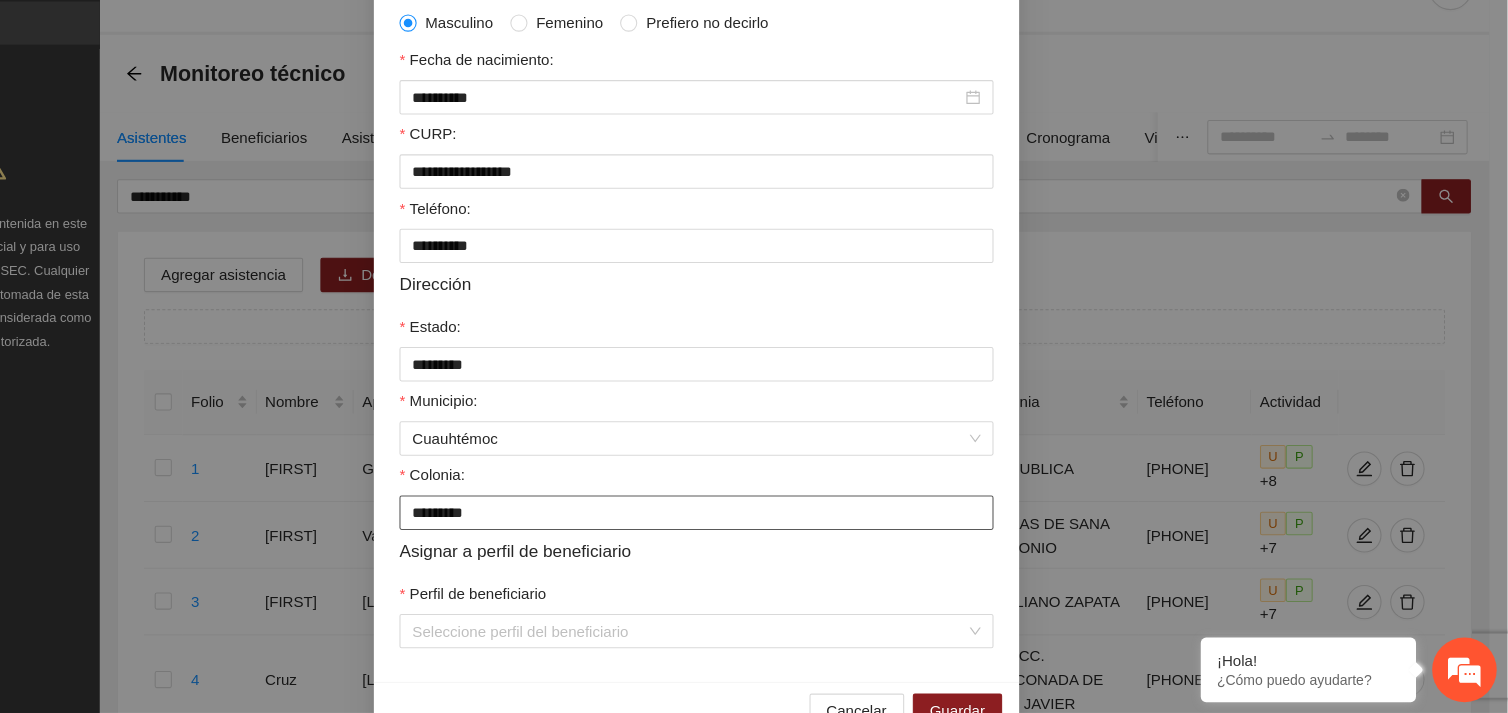 type on "**********" 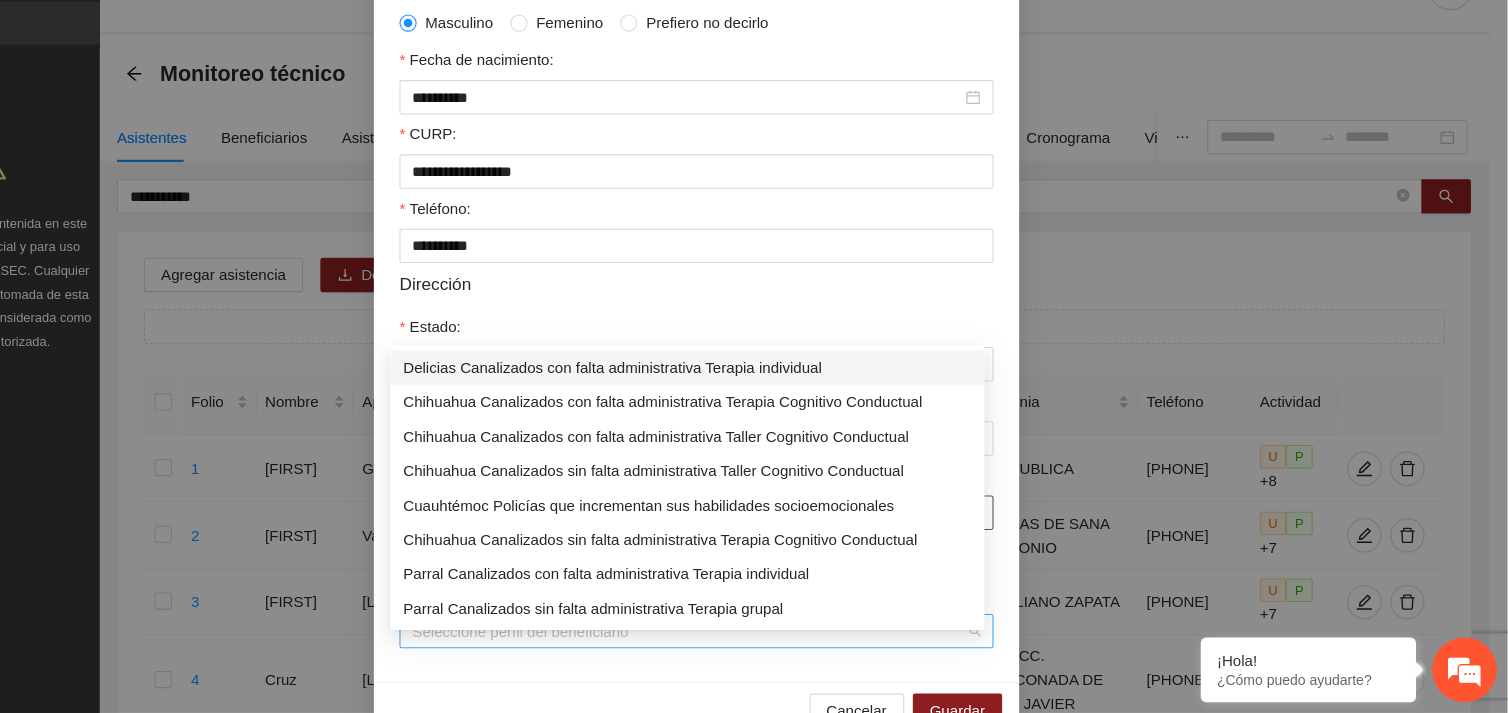 click on "Seleccione perfil del beneficiario" at bounding box center [754, 637] 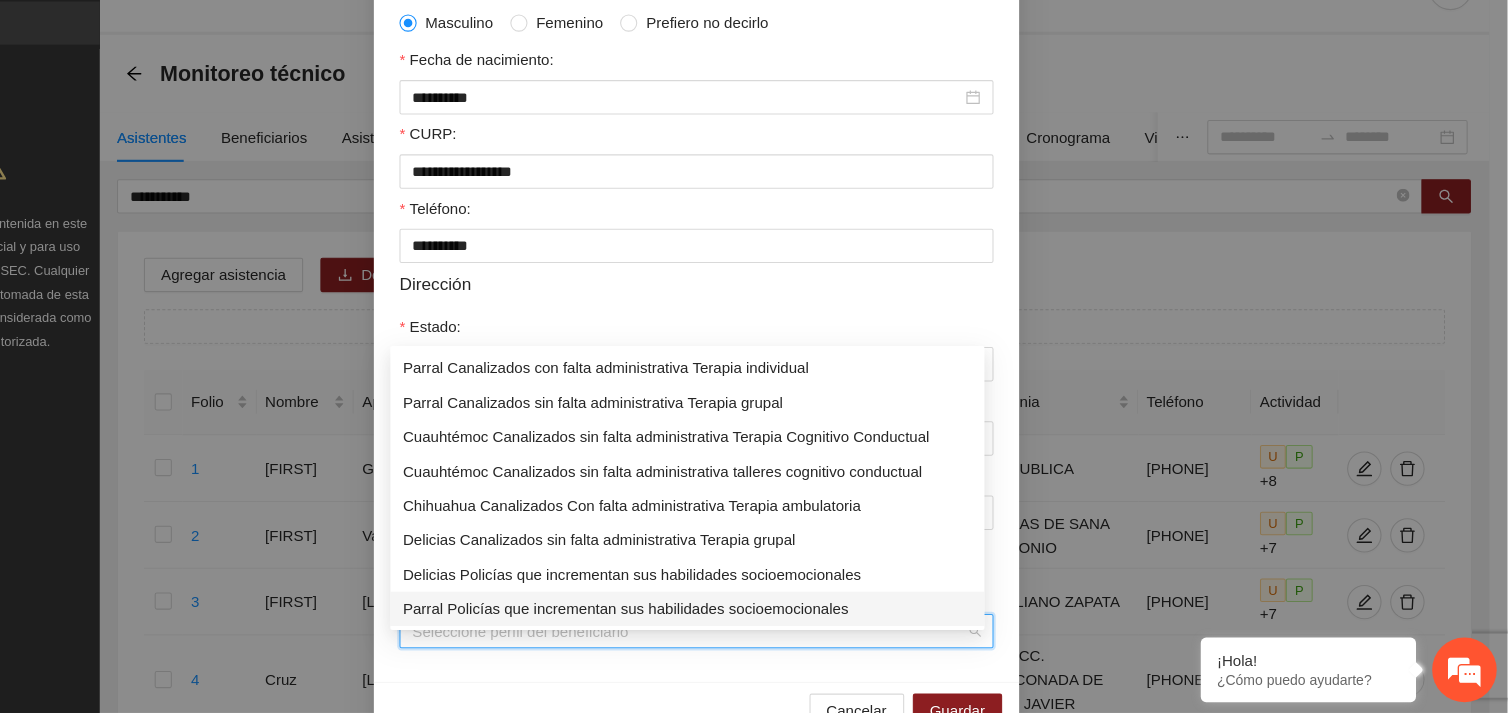 scroll, scrollTop: 224, scrollLeft: 0, axis: vertical 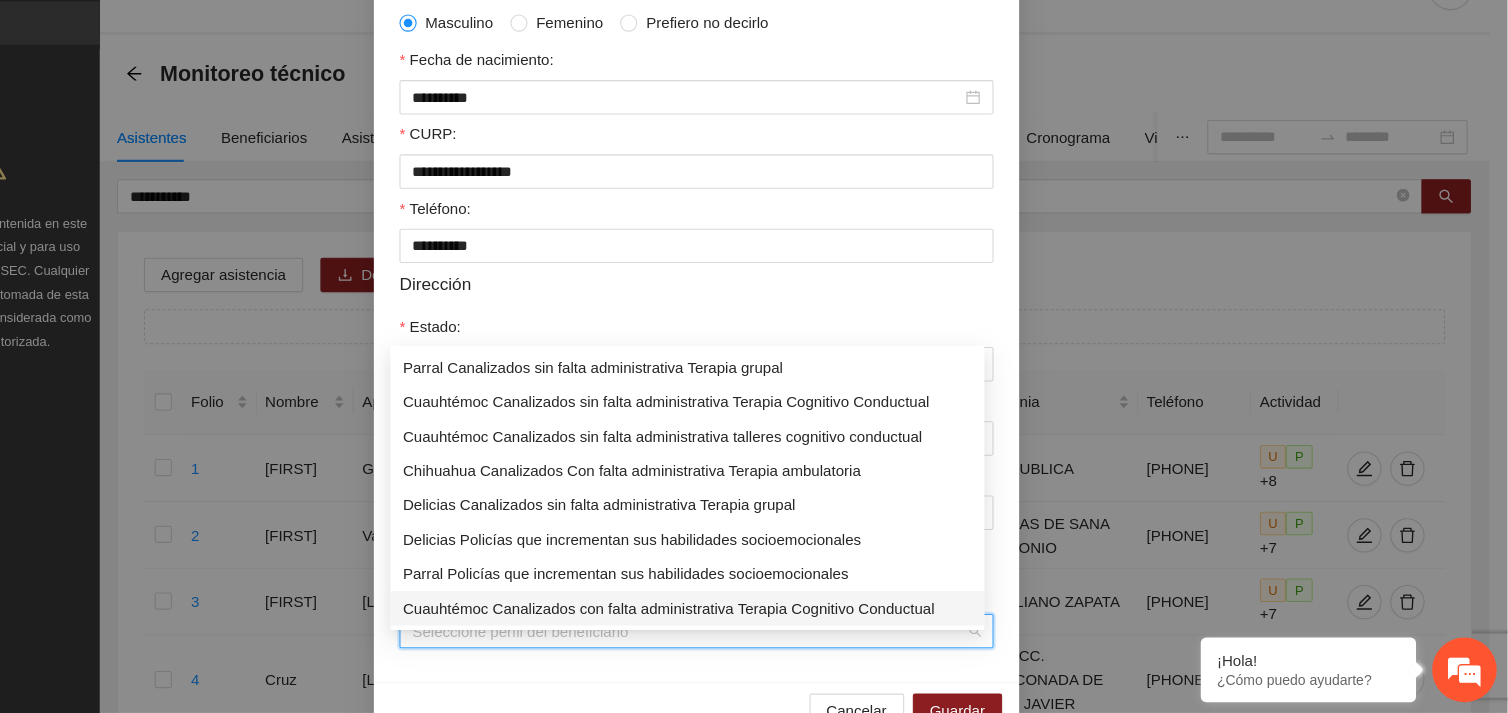click on "Cuauhtémoc Canalizados con falta administrativa Terapia Cognitivo Conductual" at bounding box center [746, 616] 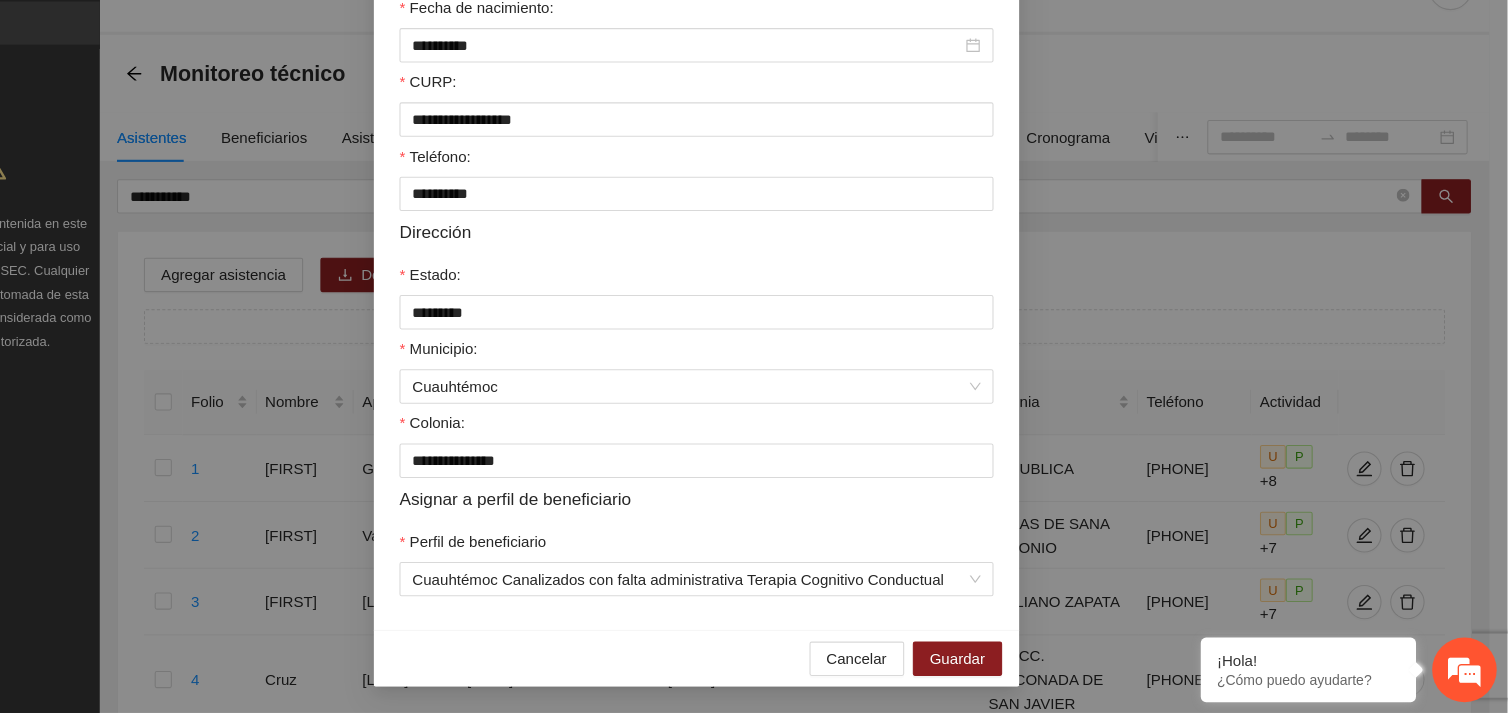 scroll, scrollTop: 467, scrollLeft: 0, axis: vertical 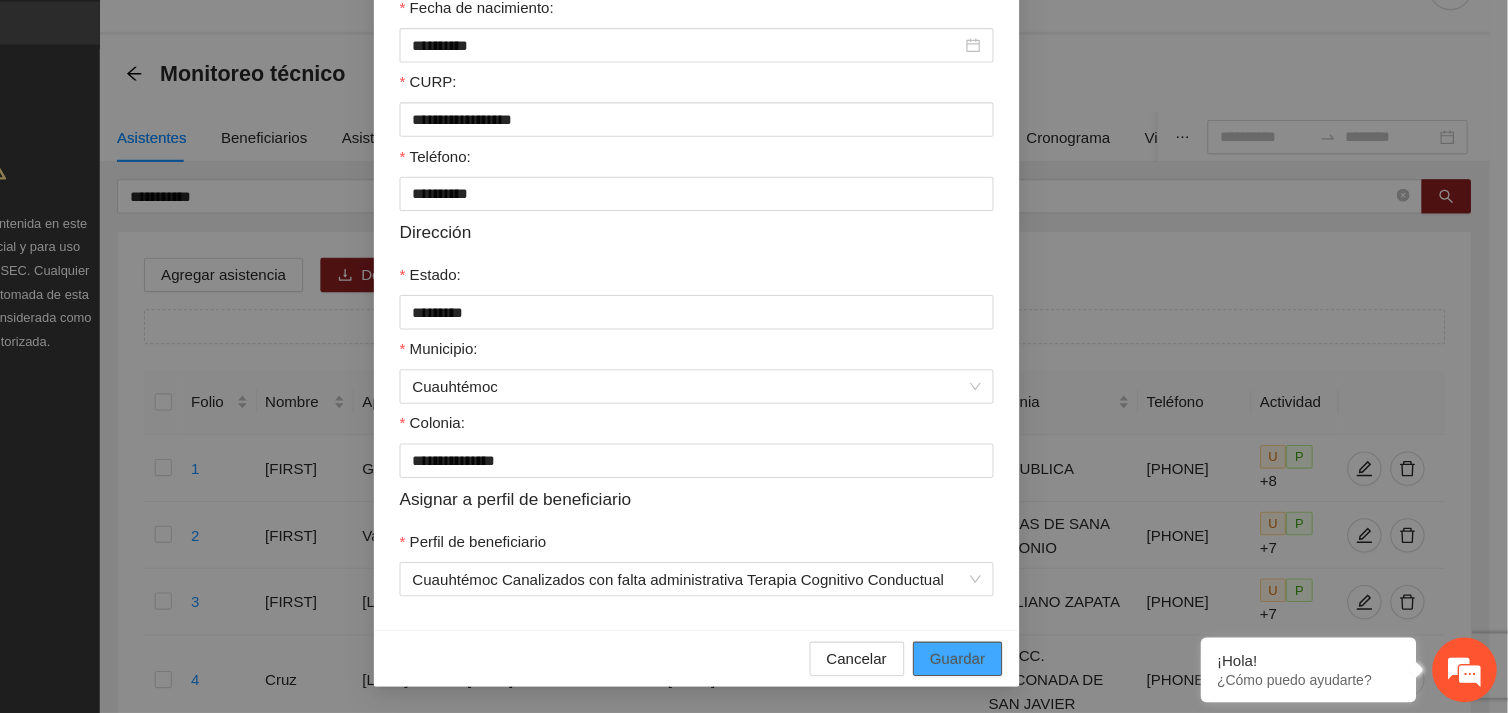 click on "Guardar" at bounding box center (996, 663) 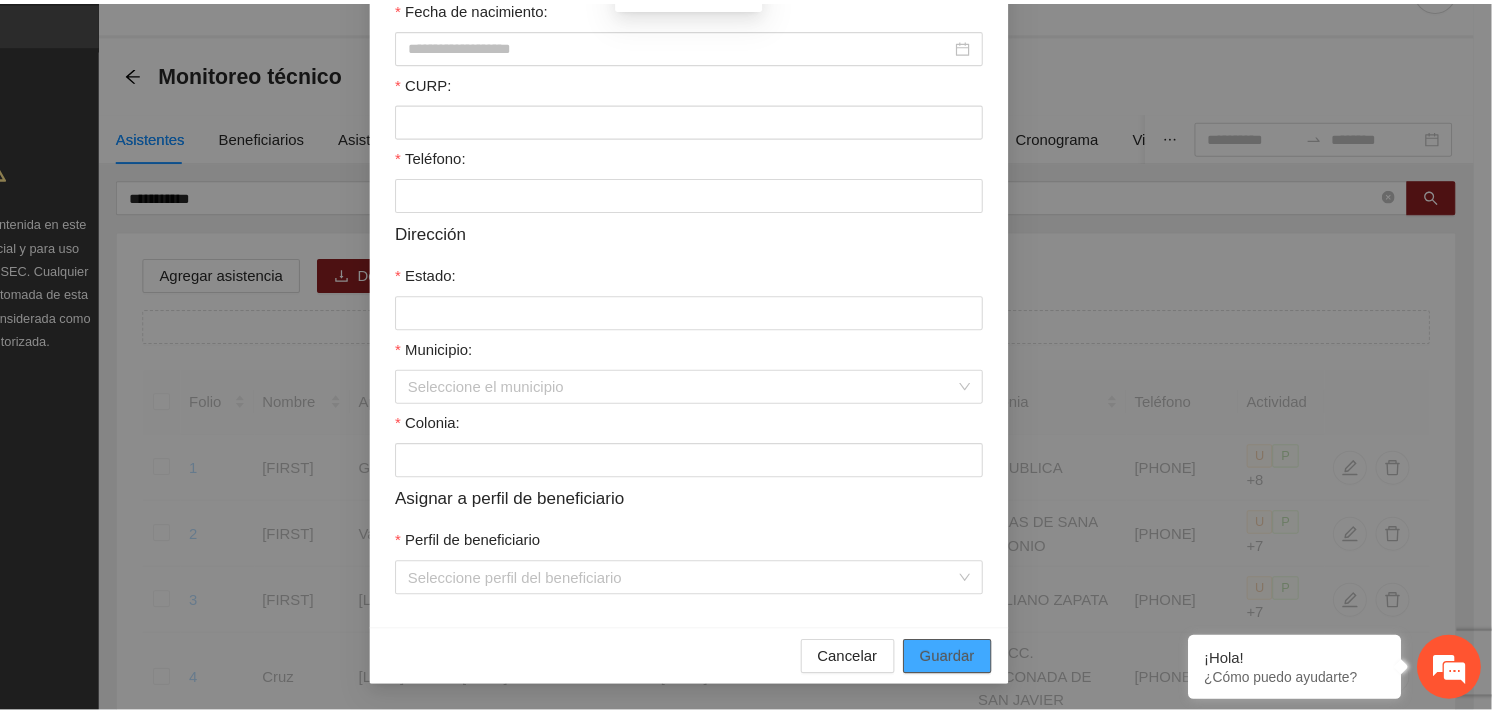 scroll, scrollTop: 367, scrollLeft: 0, axis: vertical 